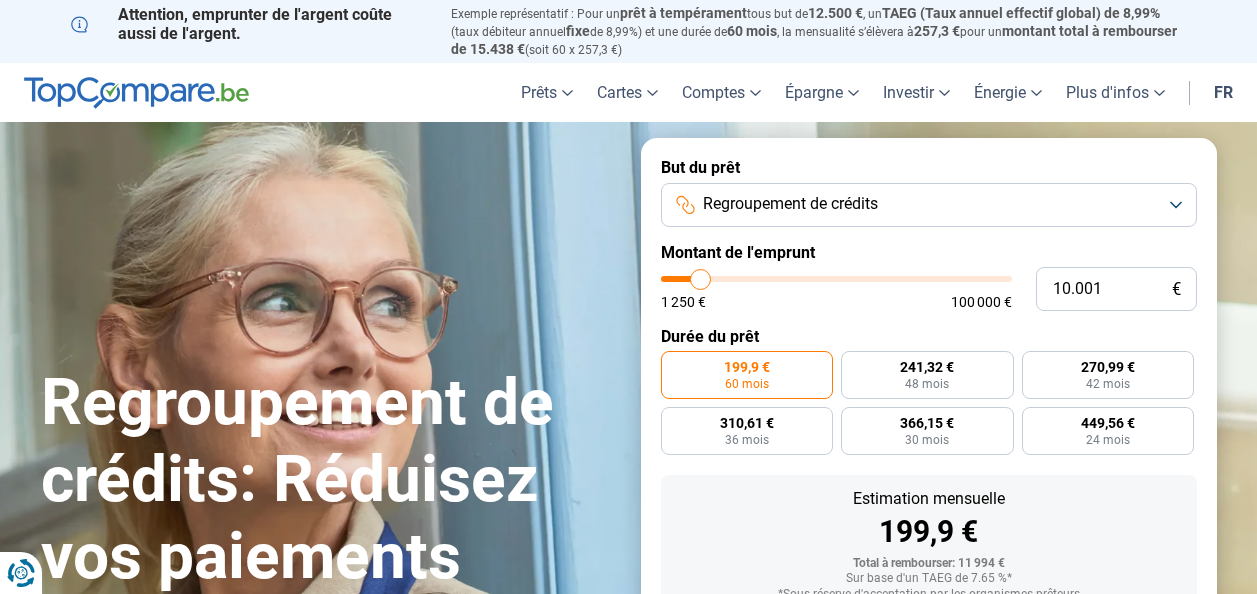 scroll, scrollTop: 0, scrollLeft: 0, axis: both 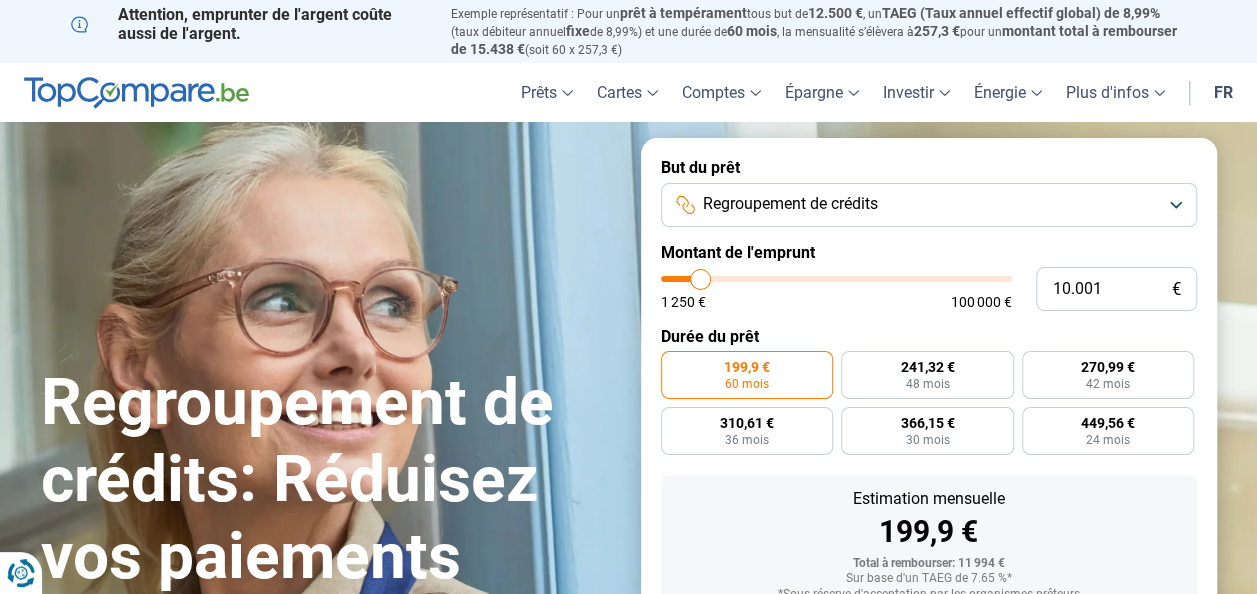 type on "10.250" 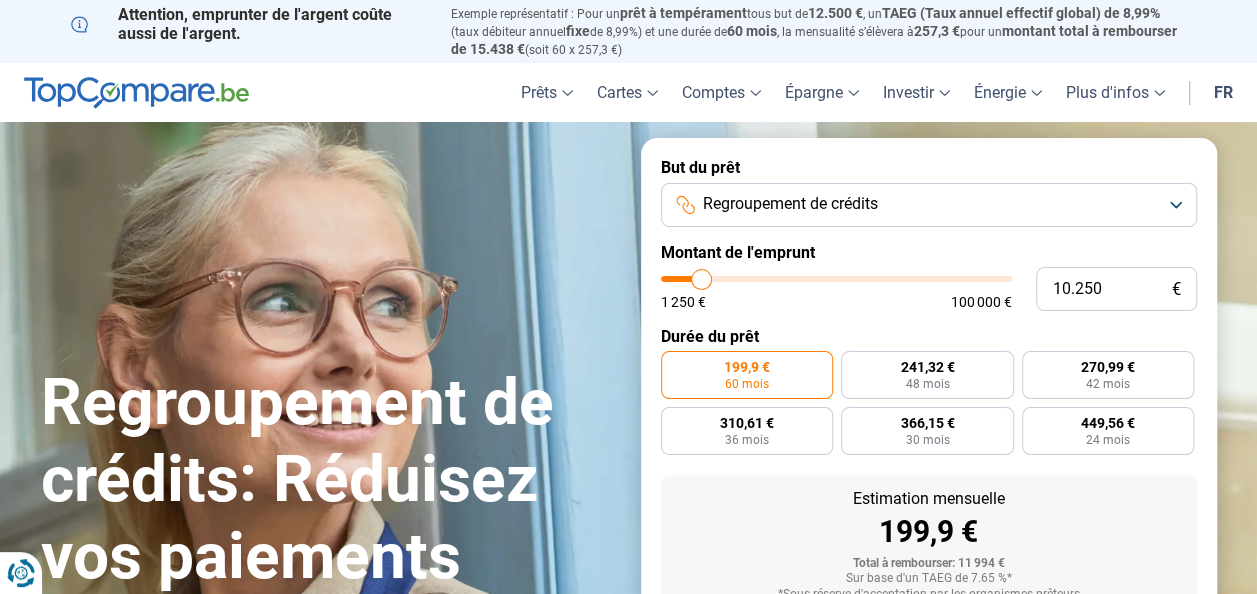 type on "10.500" 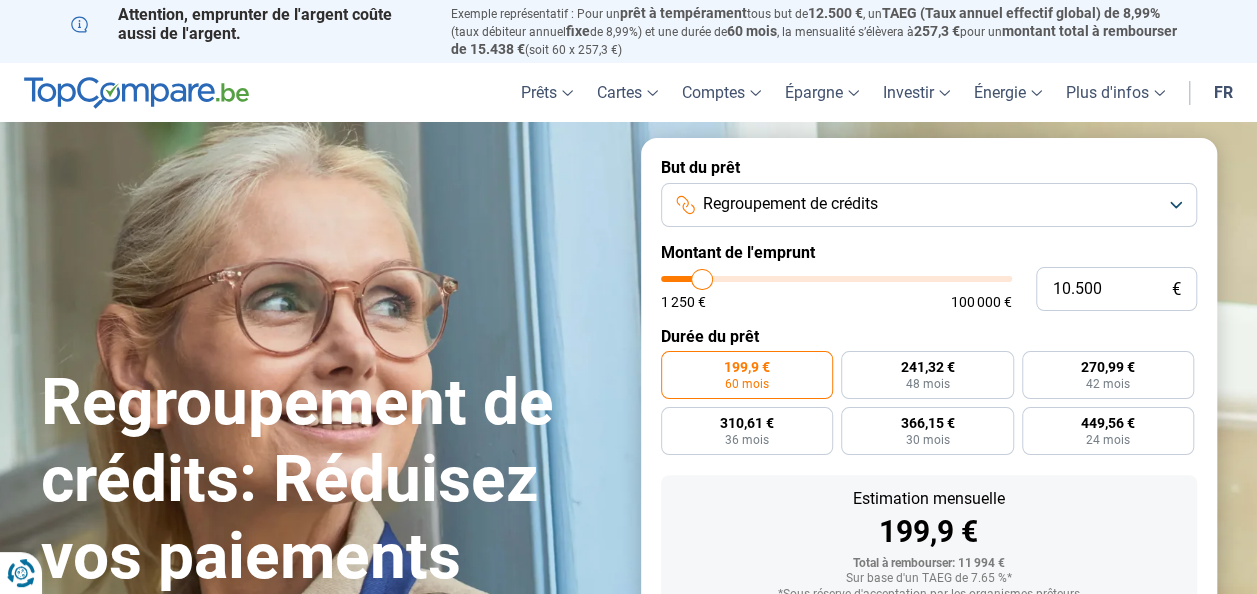 type on "10.750" 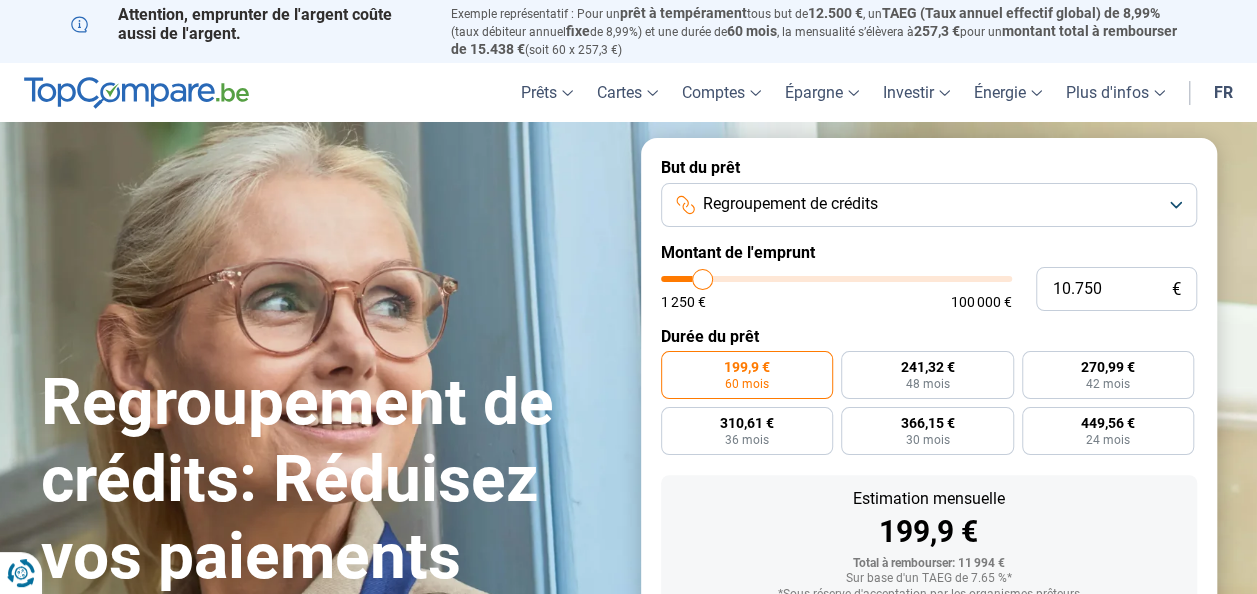 type on "11.000" 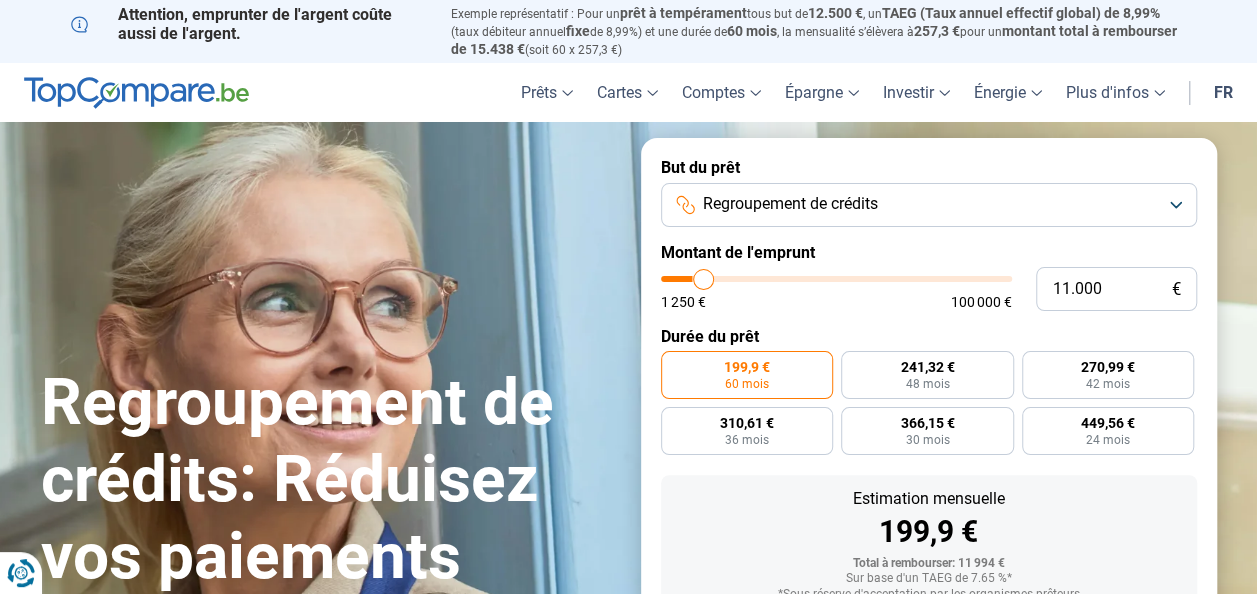 type on "11.500" 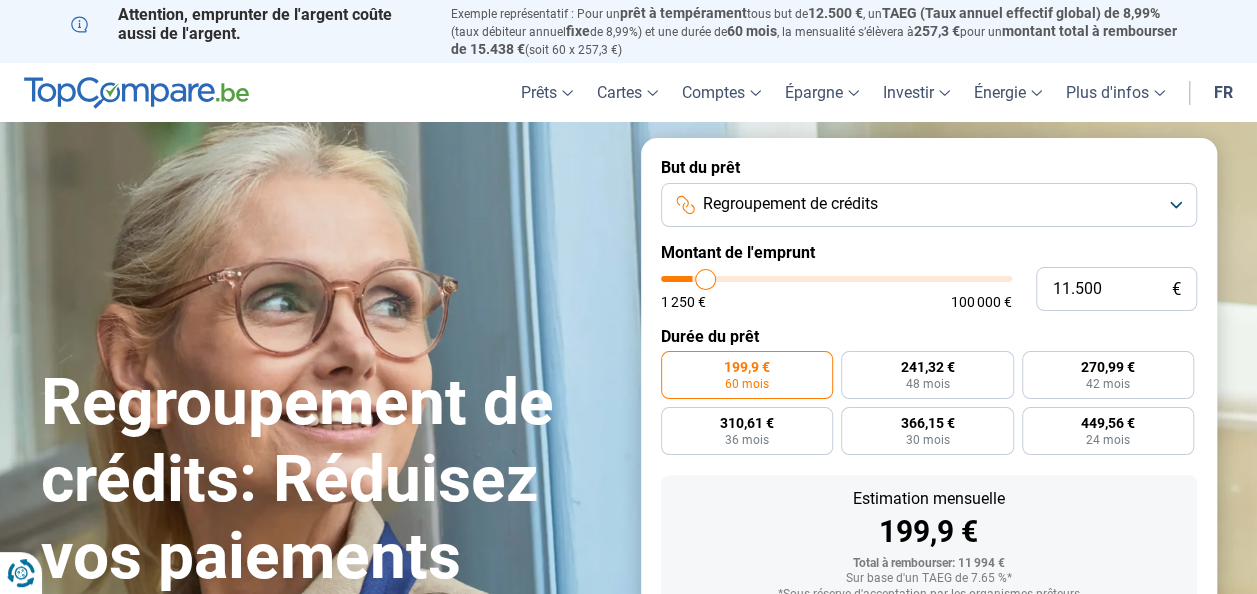 type on "11.750" 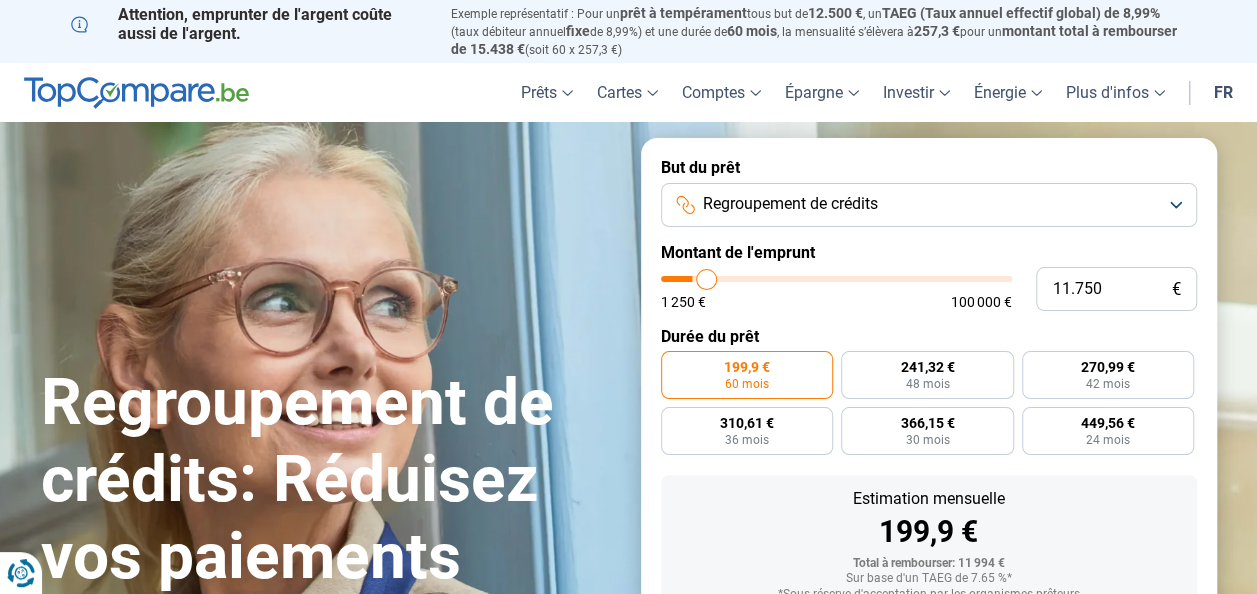 type on "12.000" 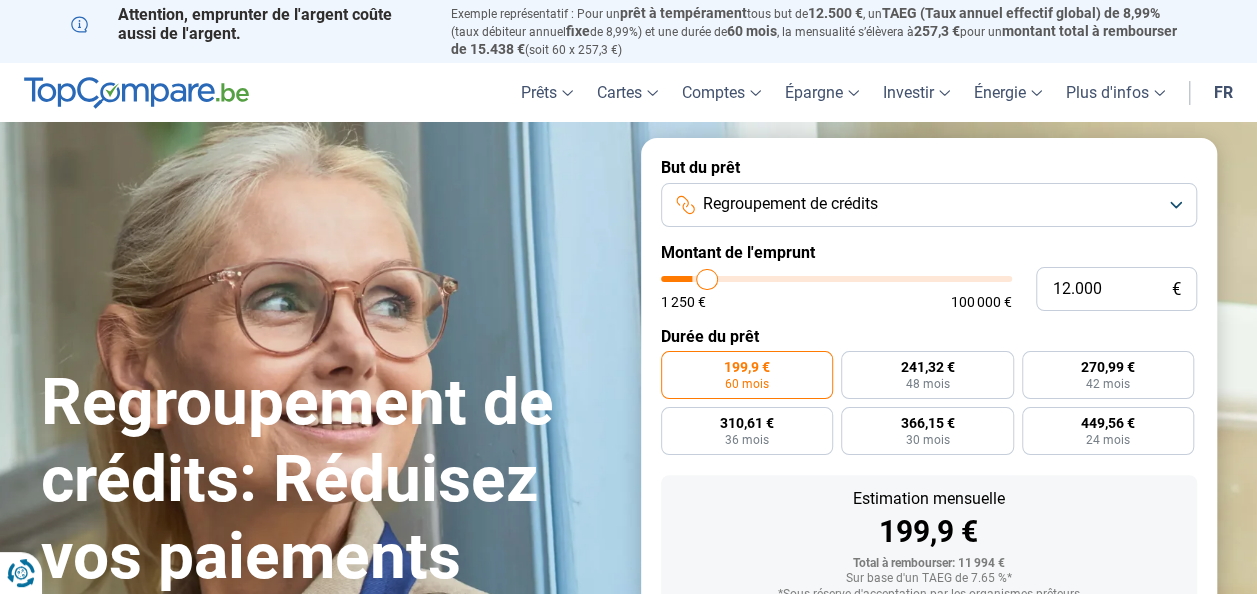 type on "12.250" 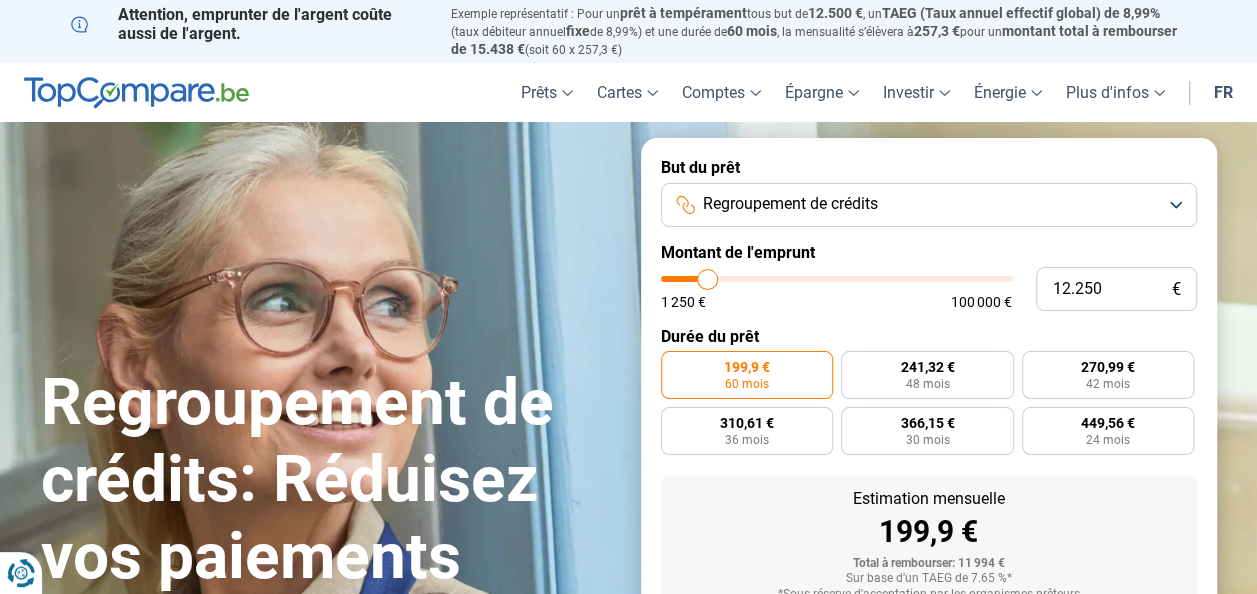 type on "13.250" 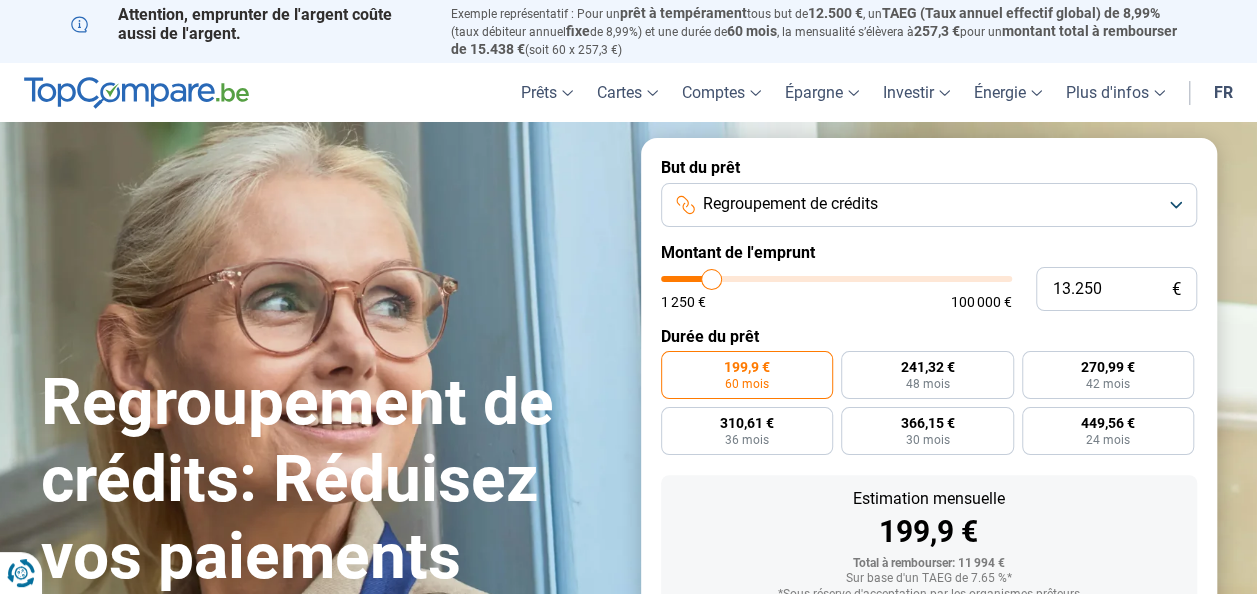 type on "14.000" 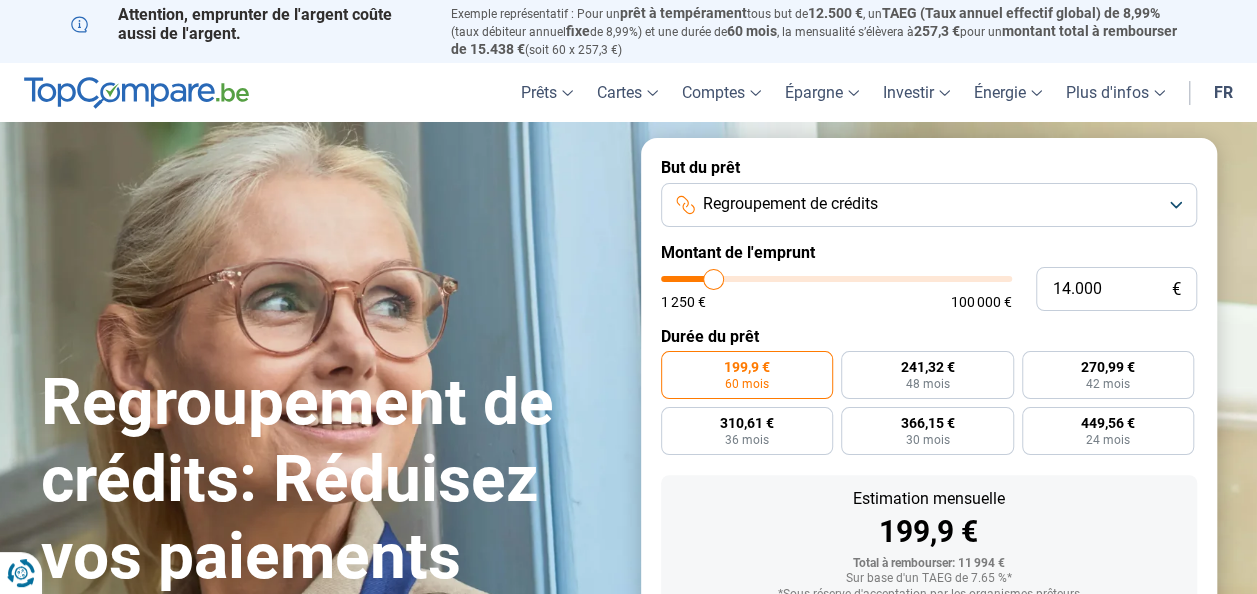 type on "14.750" 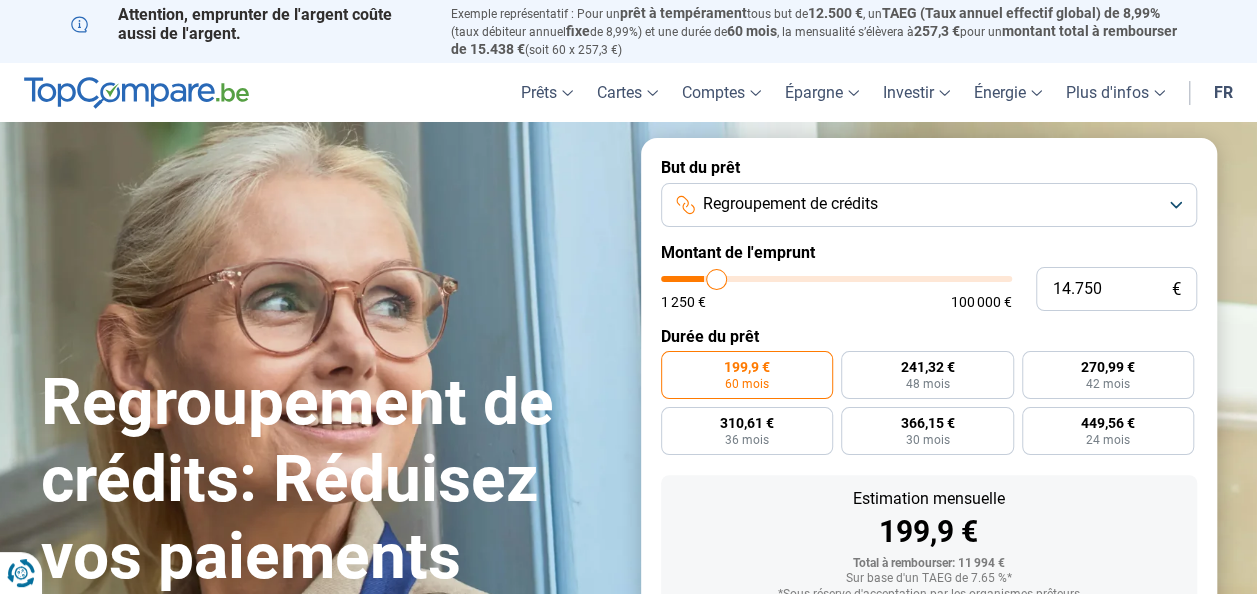 type on "15.250" 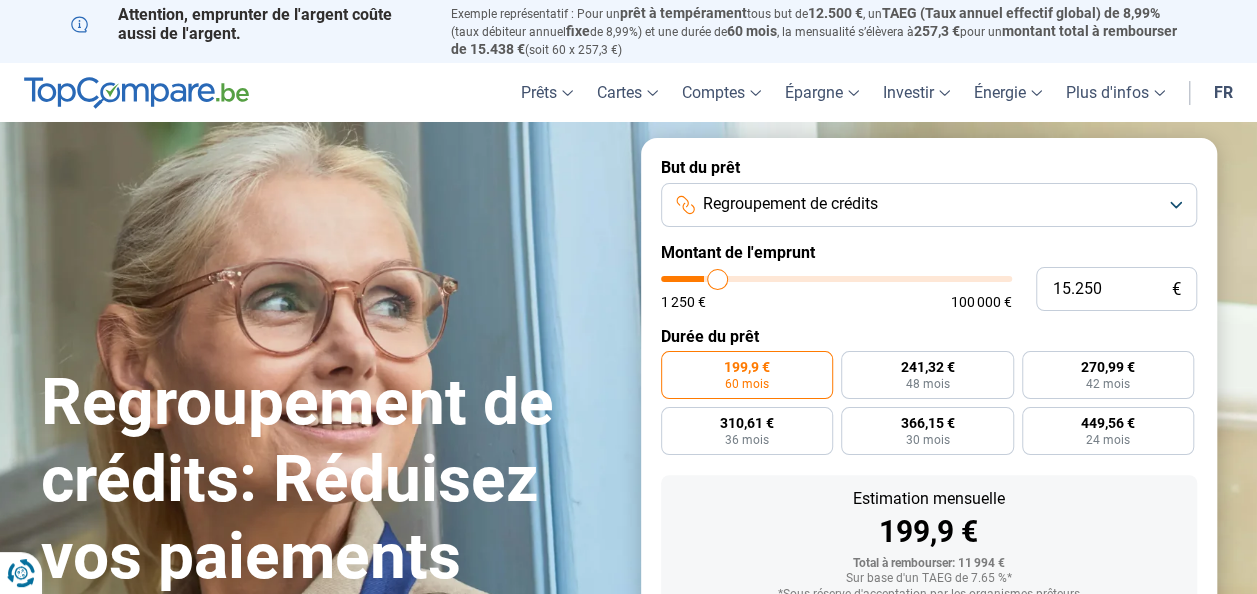 type on "15.500" 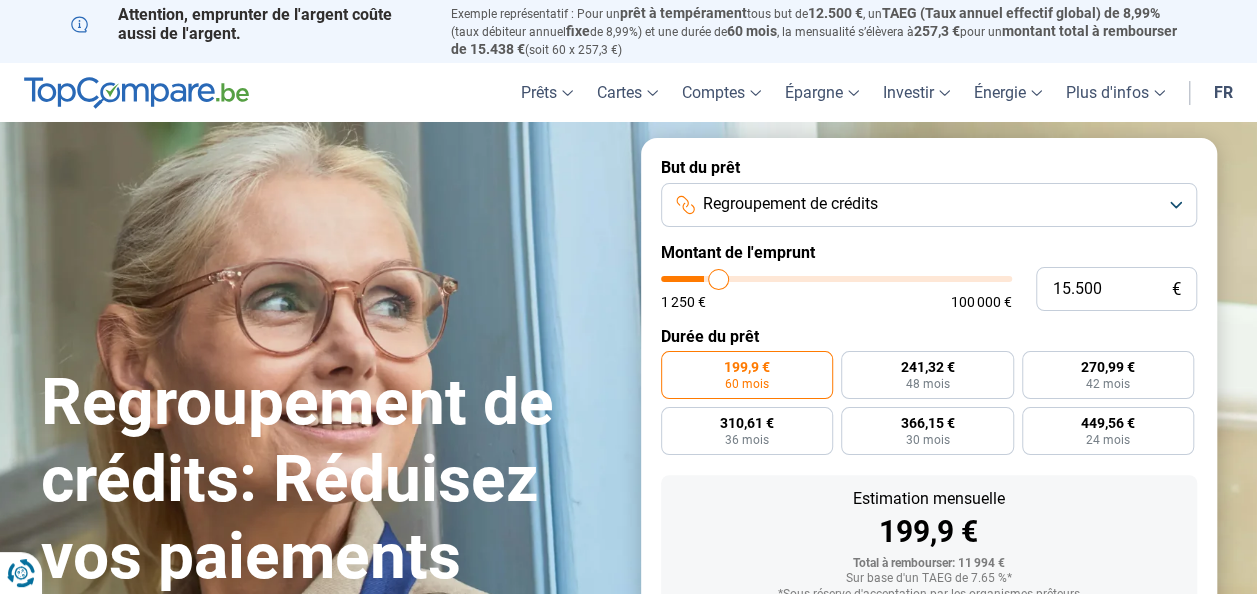 type on "16.250" 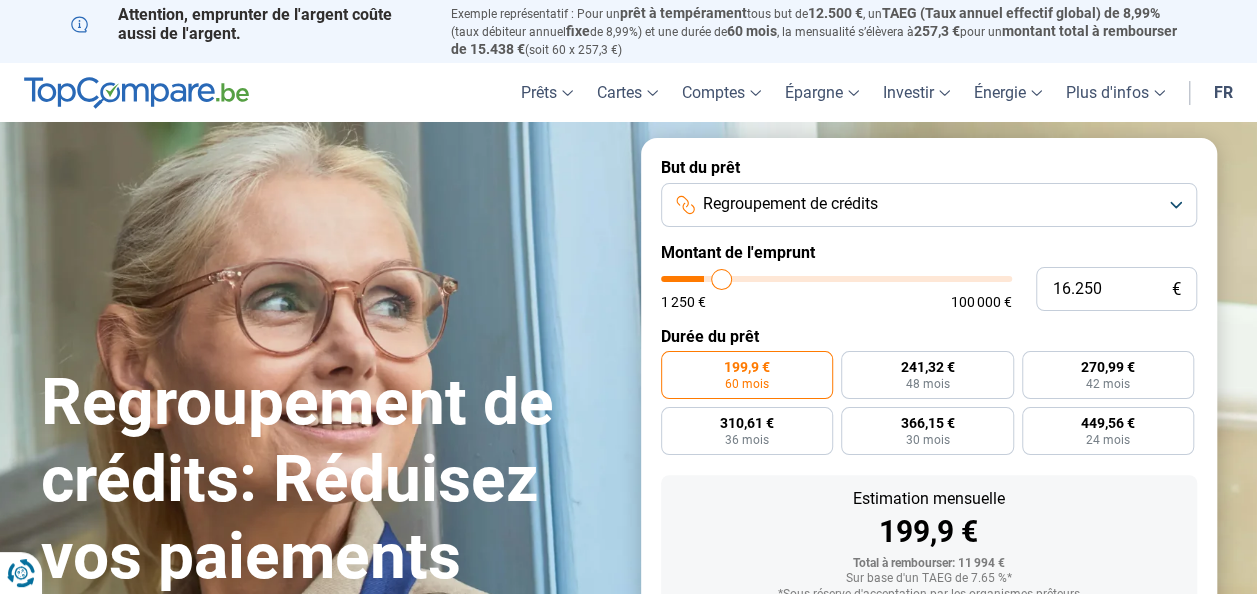 type on "17.250" 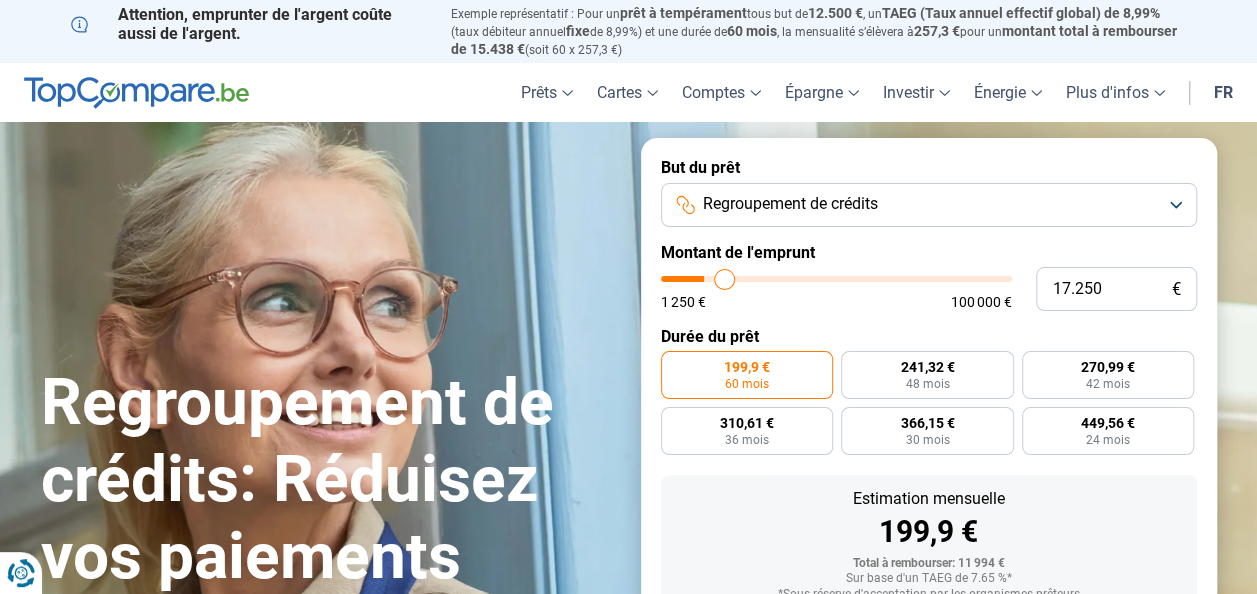 type on "18.250" 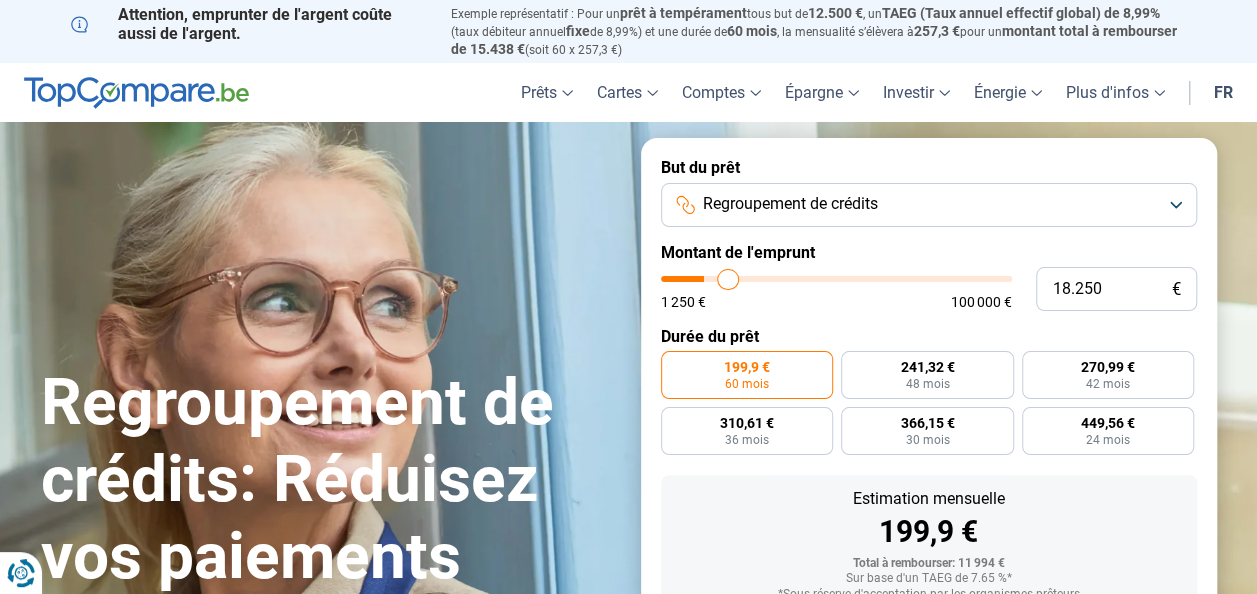 type on "19.000" 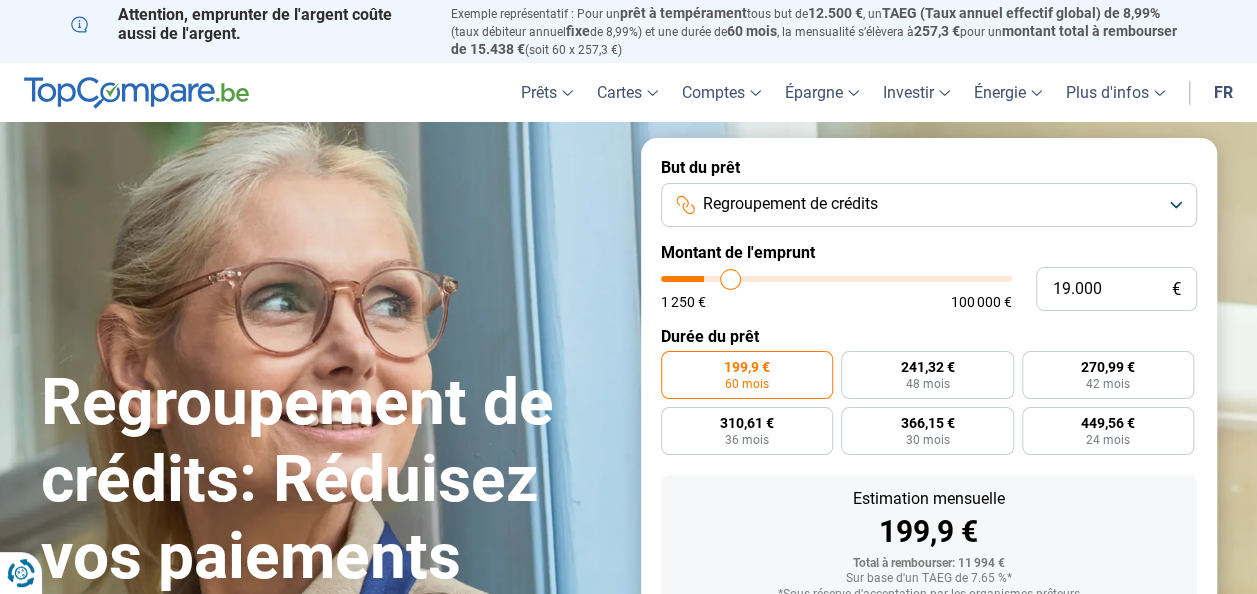 type on "20.000" 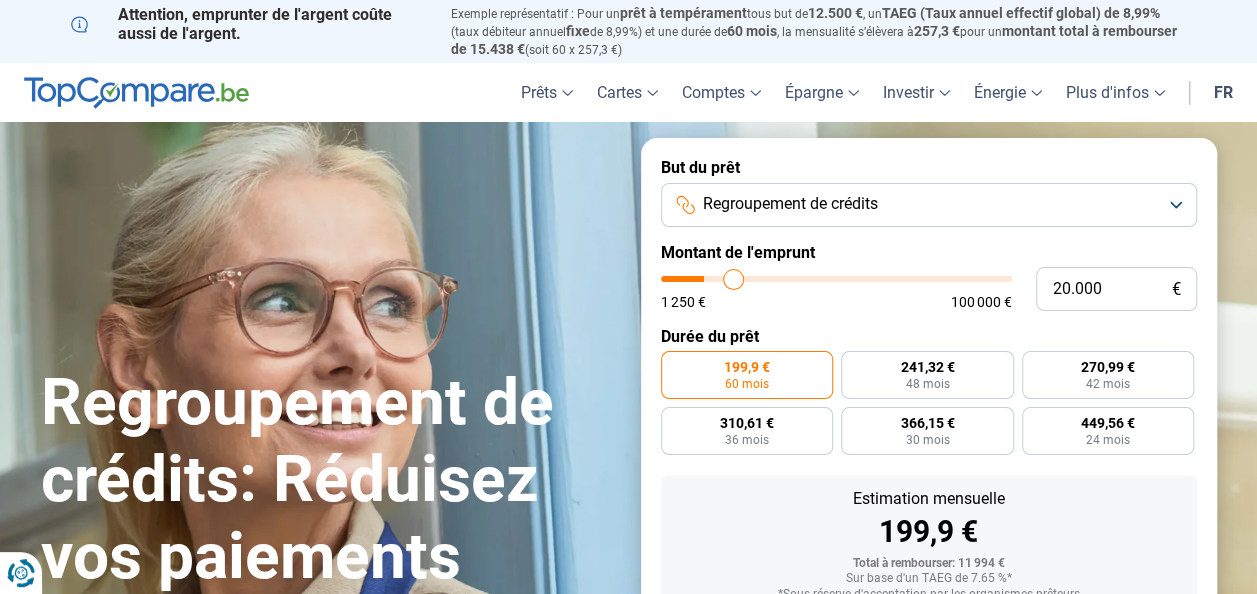 type on "20.500" 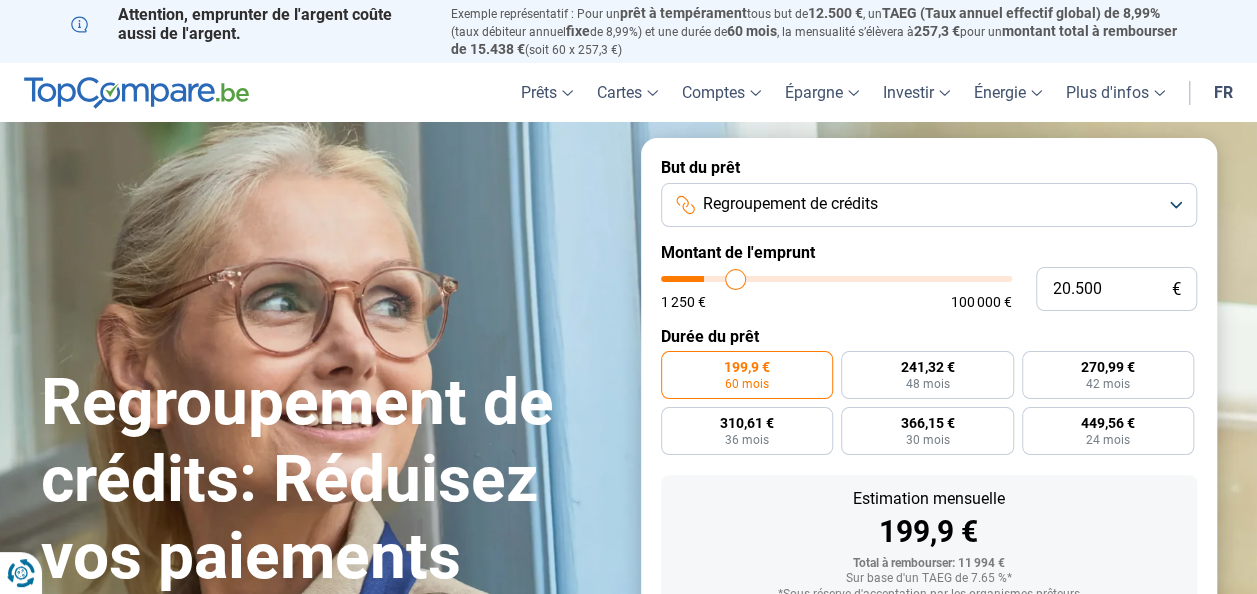 type on "21.750" 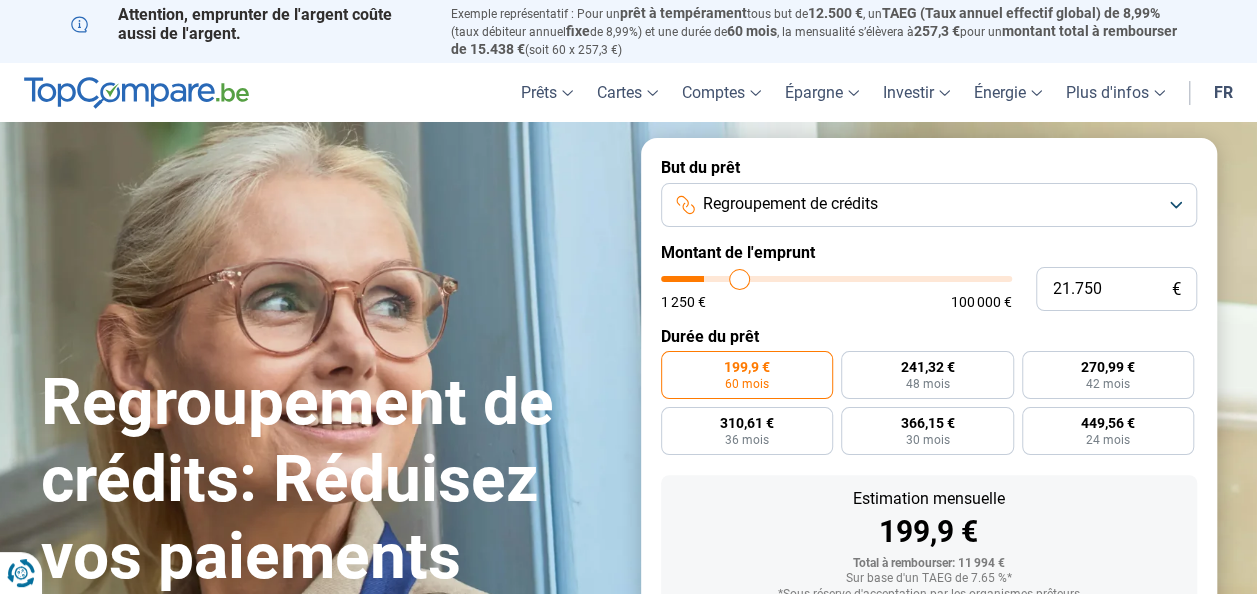 type on "22.000" 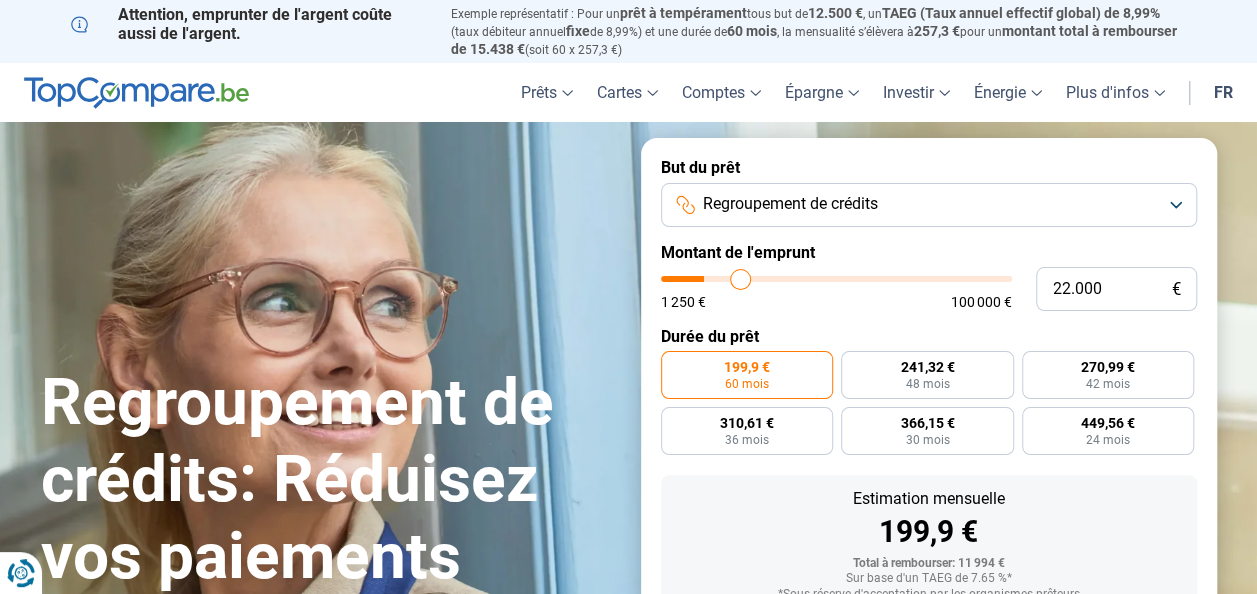 type on "22.500" 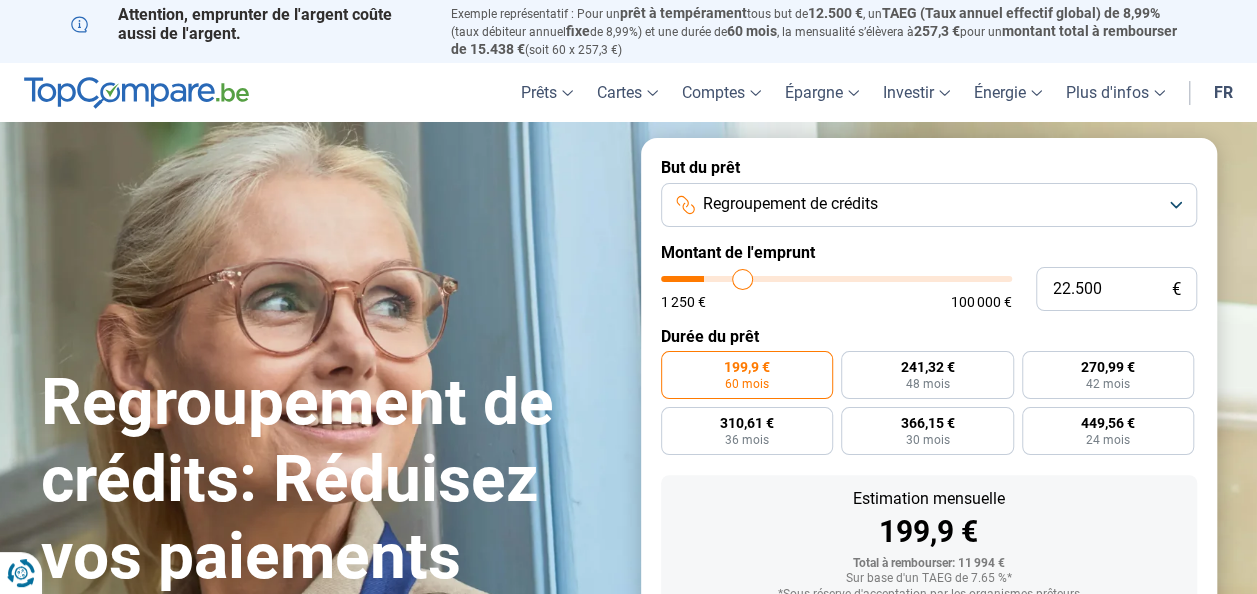 type on "23.500" 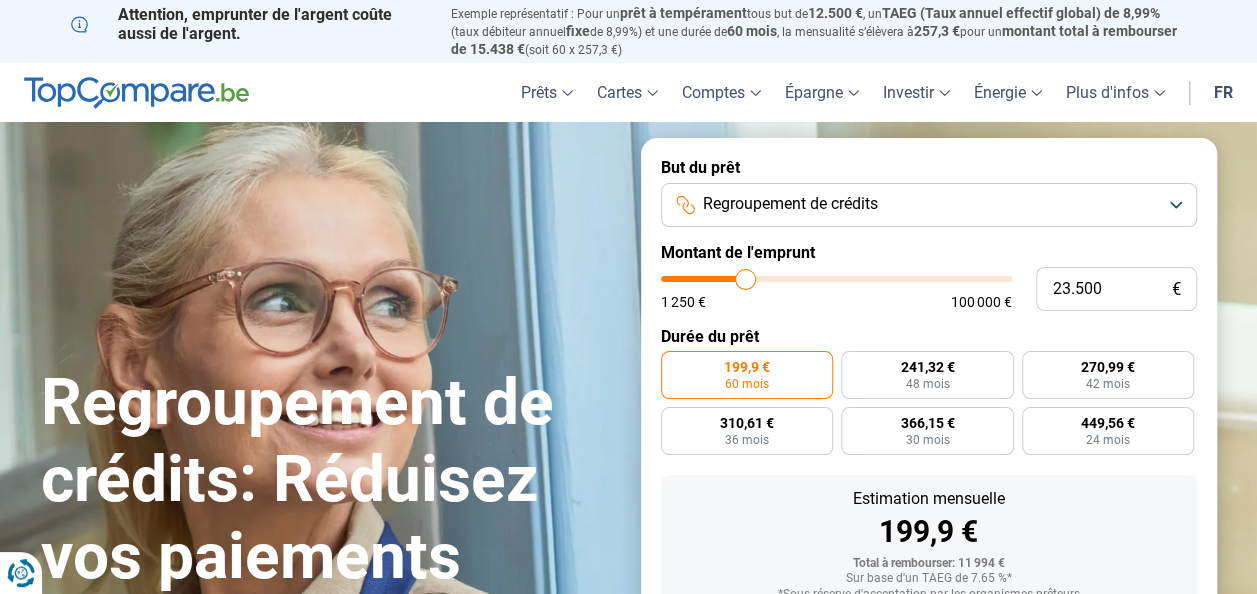 type on "23.750" 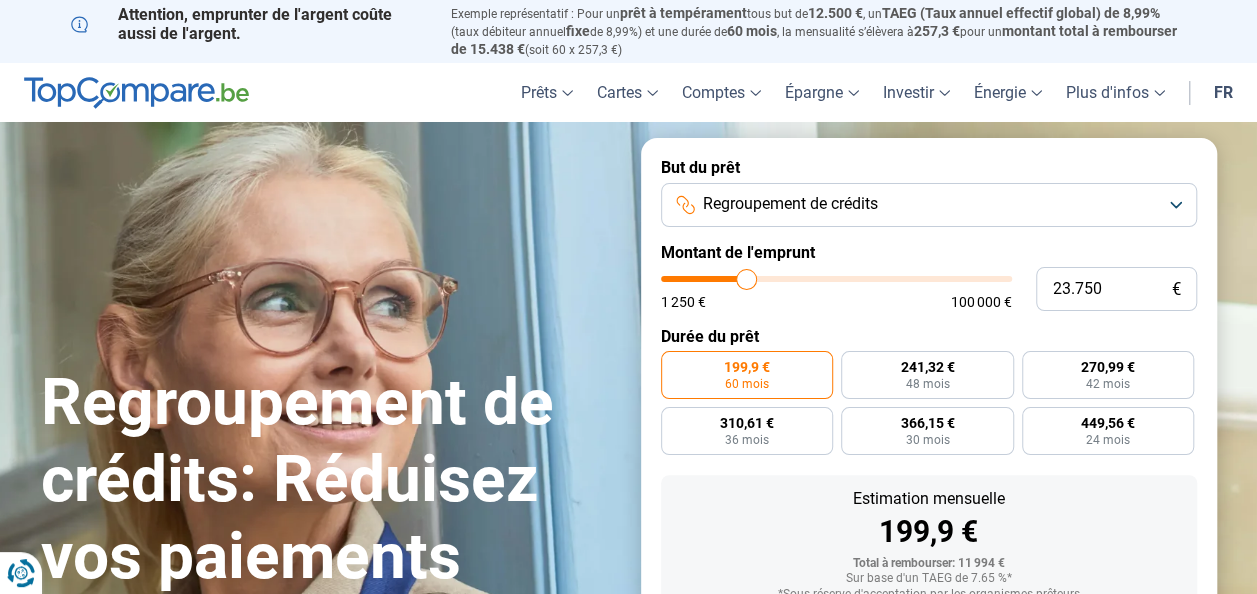 type on "24.500" 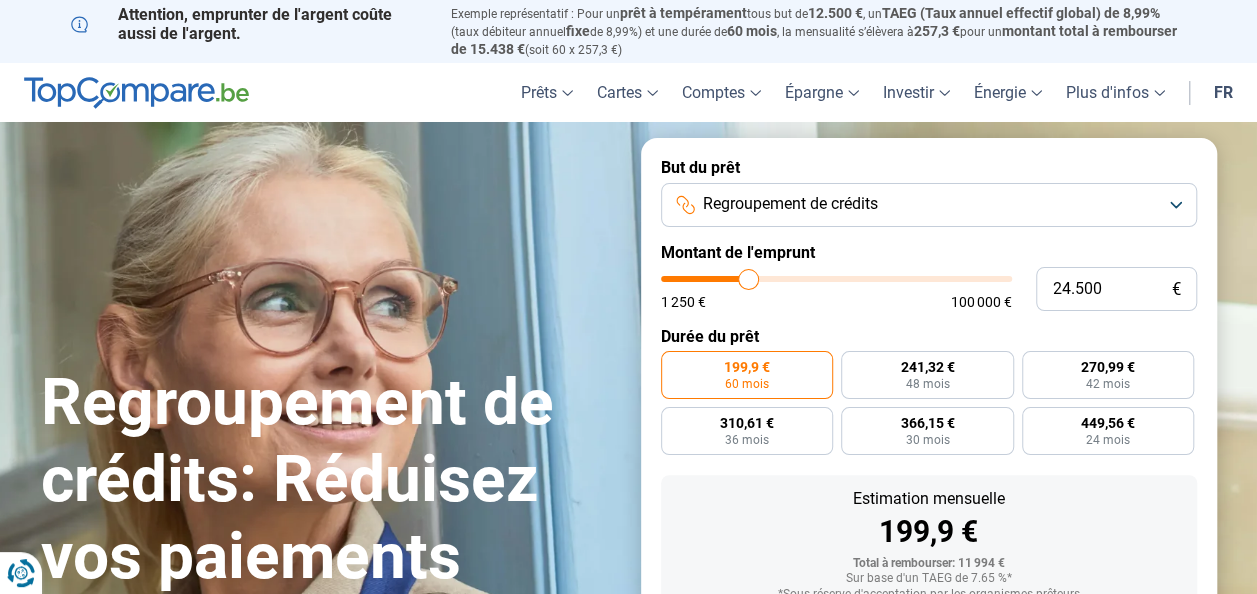 type on "24.750" 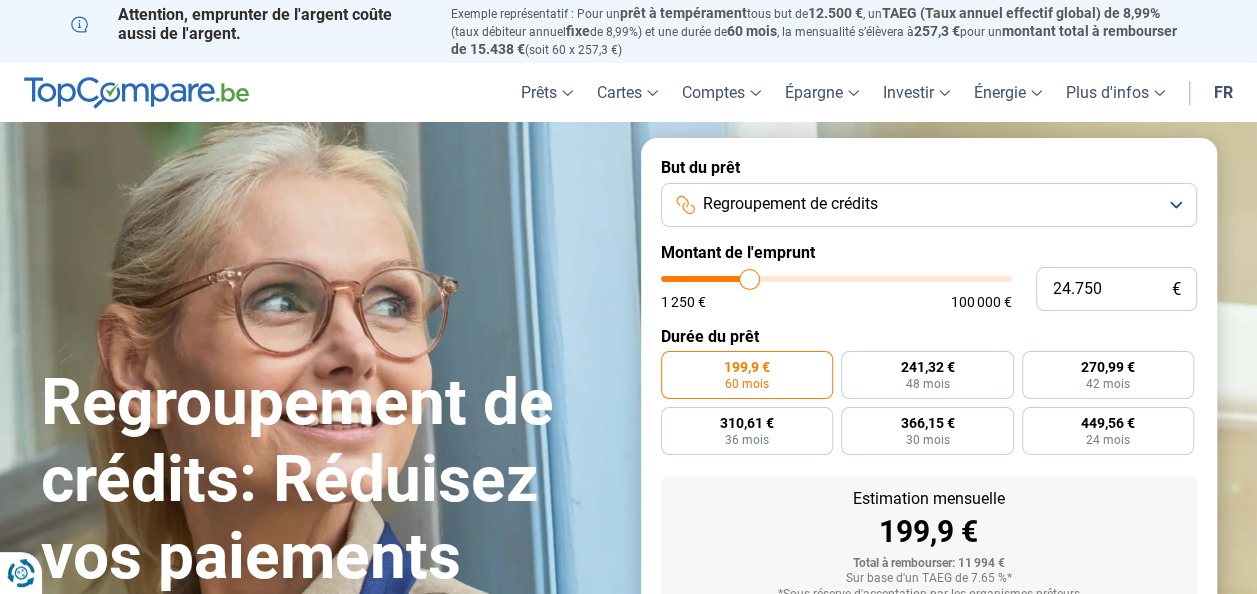 type on "25.250" 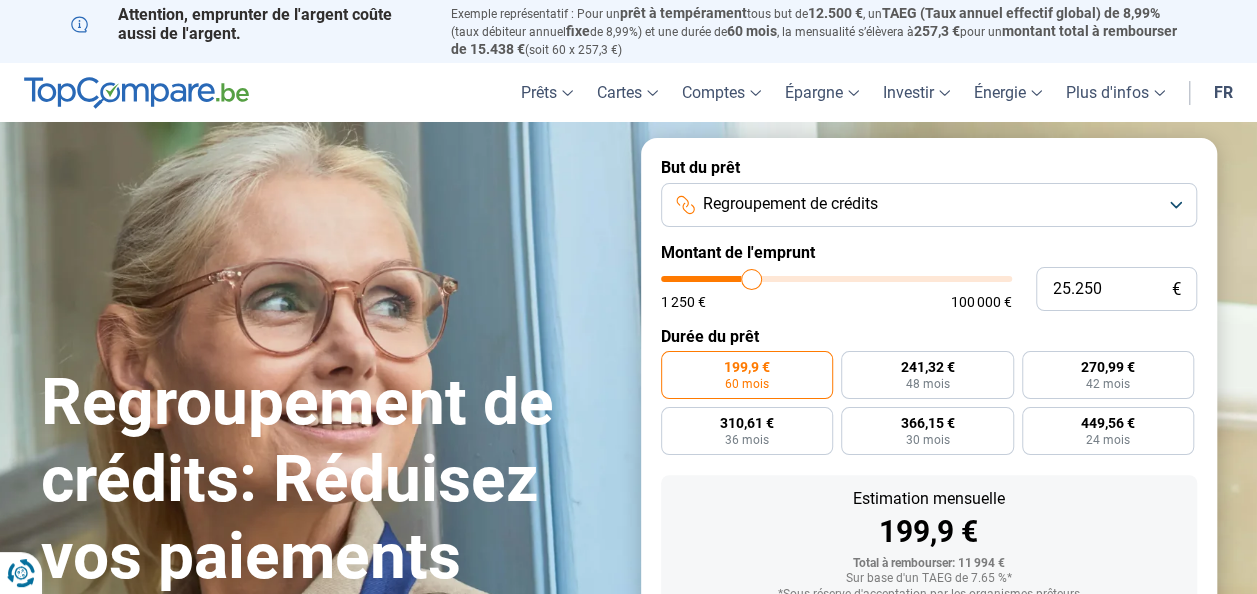 type on "25.750" 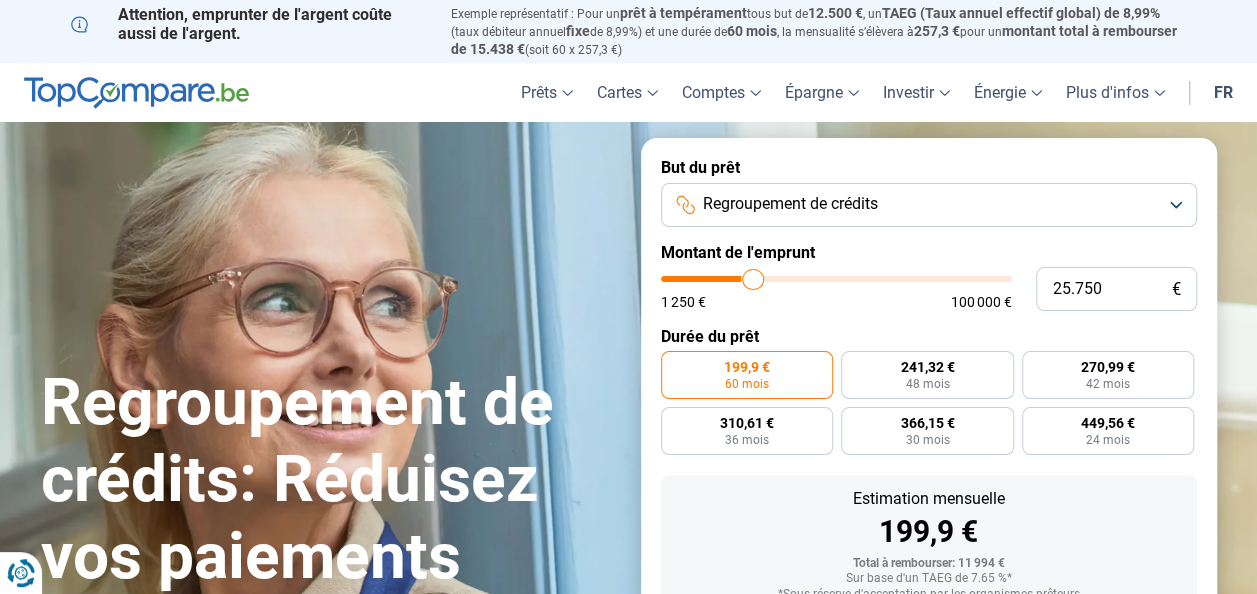 type on "26.750" 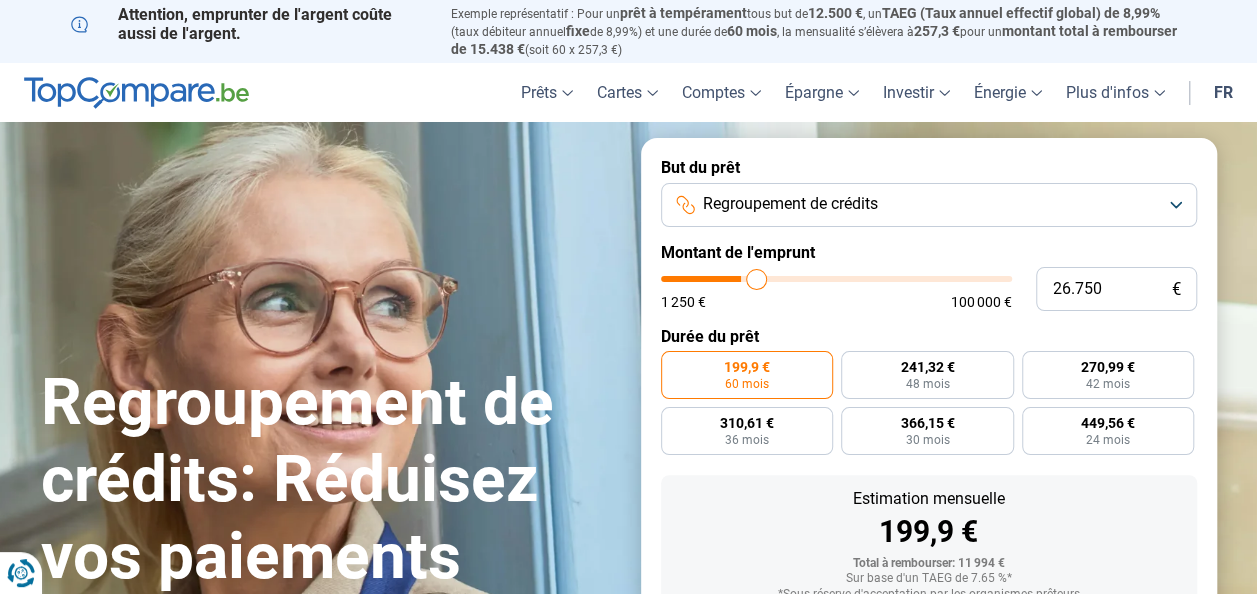 type on "27.750" 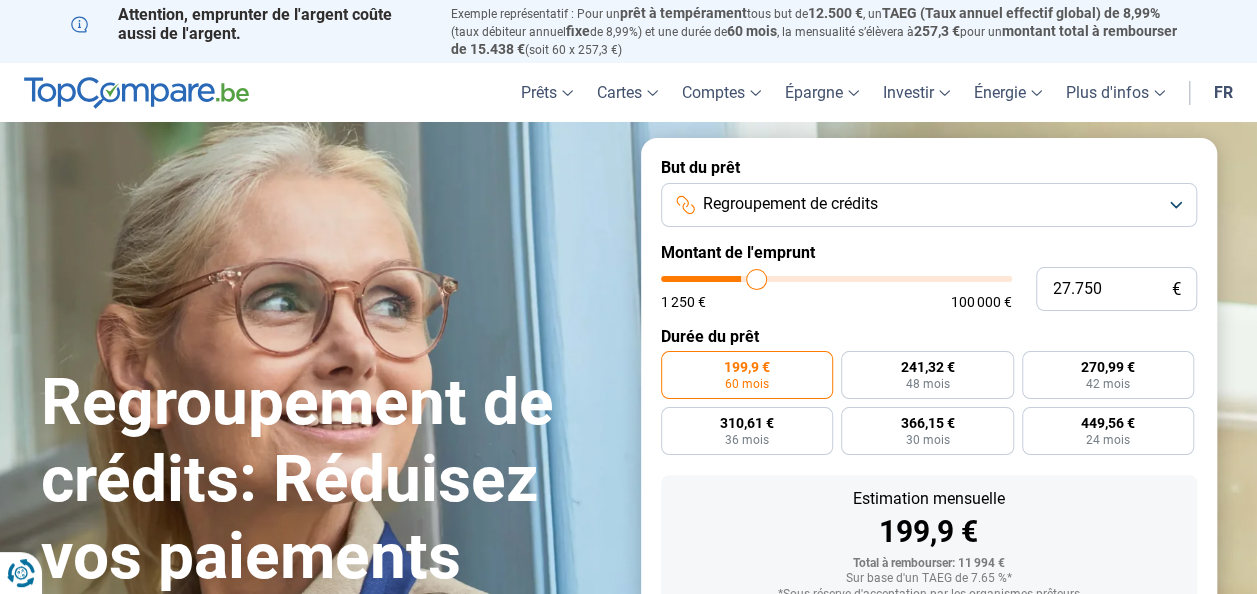 type on "27750" 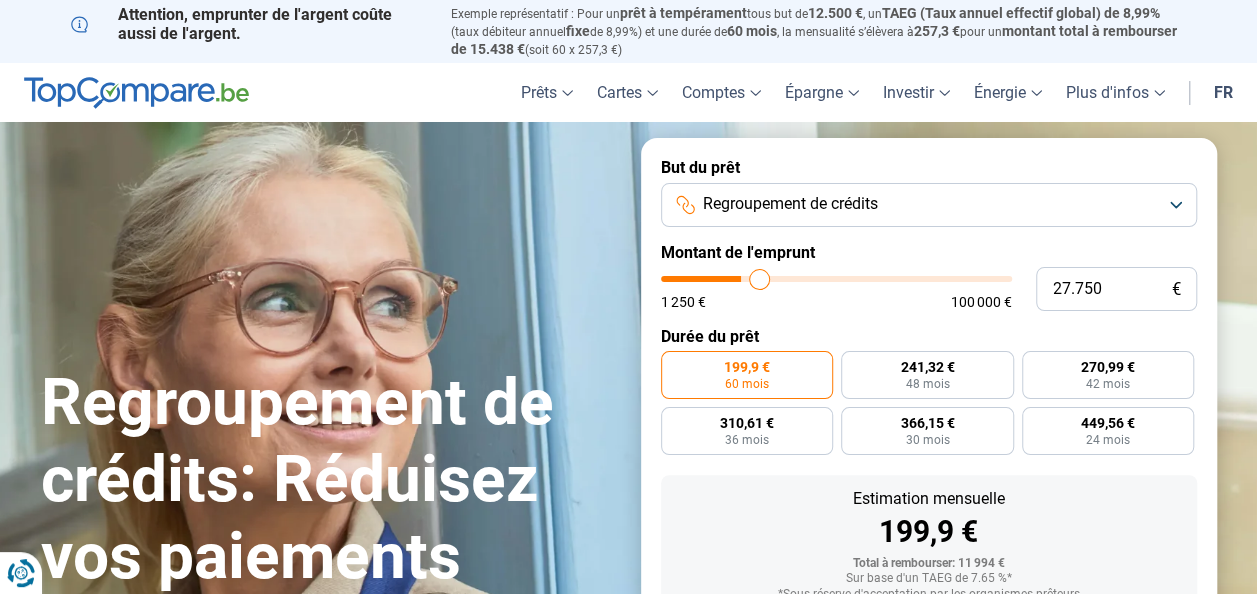 type on "28.750" 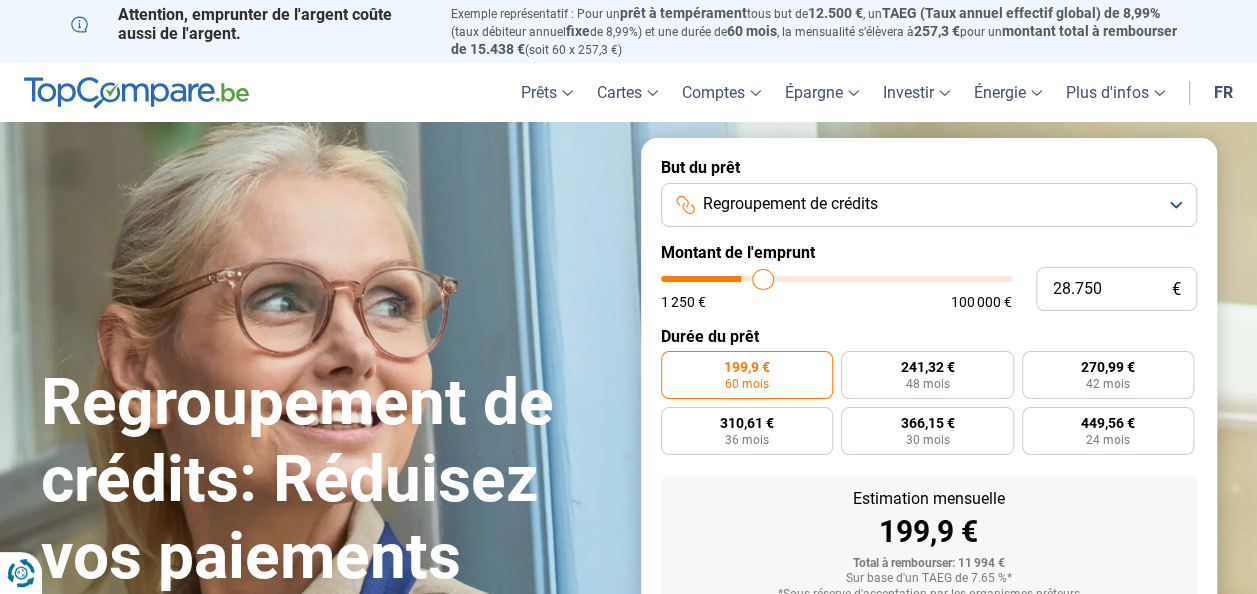 type on "29.500" 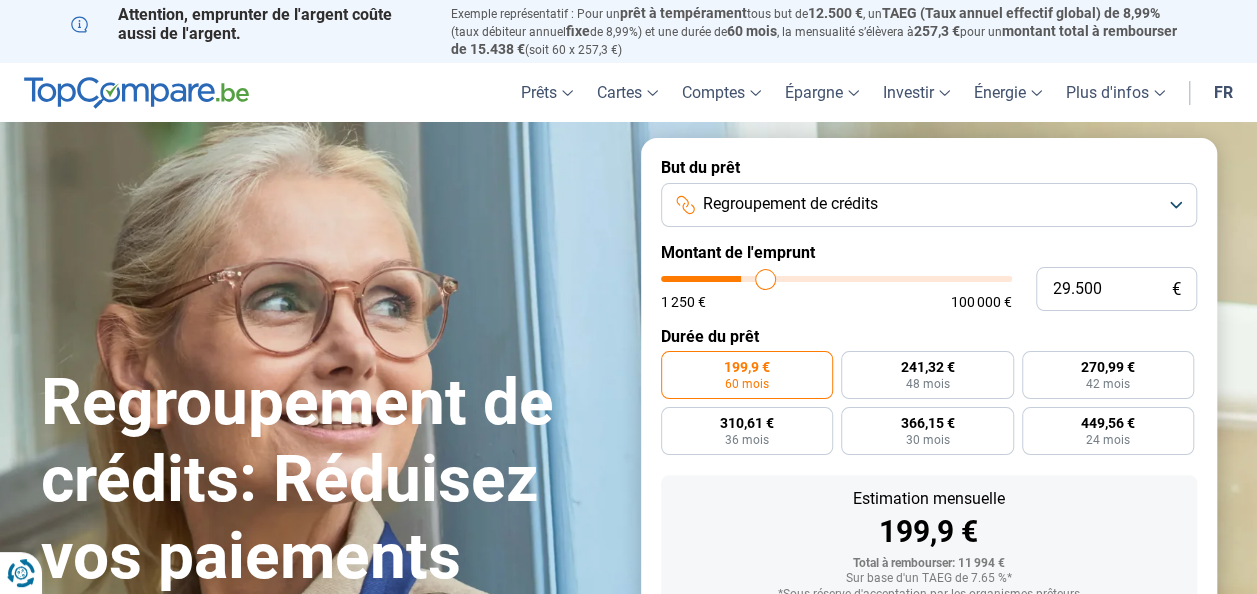 type on "30.000" 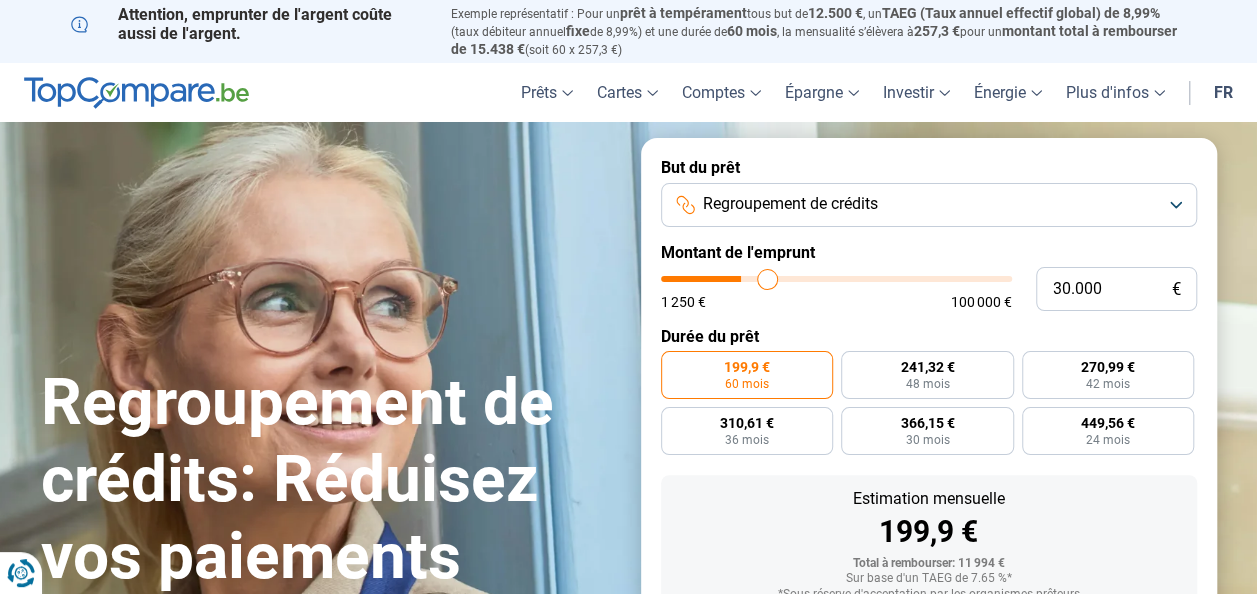 type on "30.500" 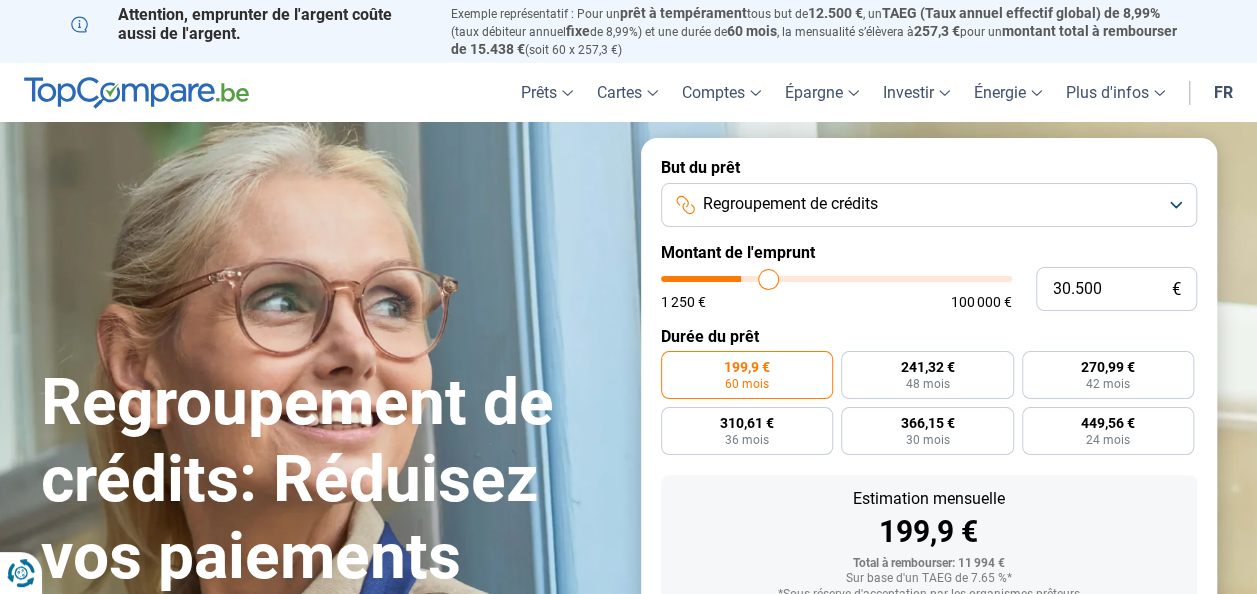 type on "30.750" 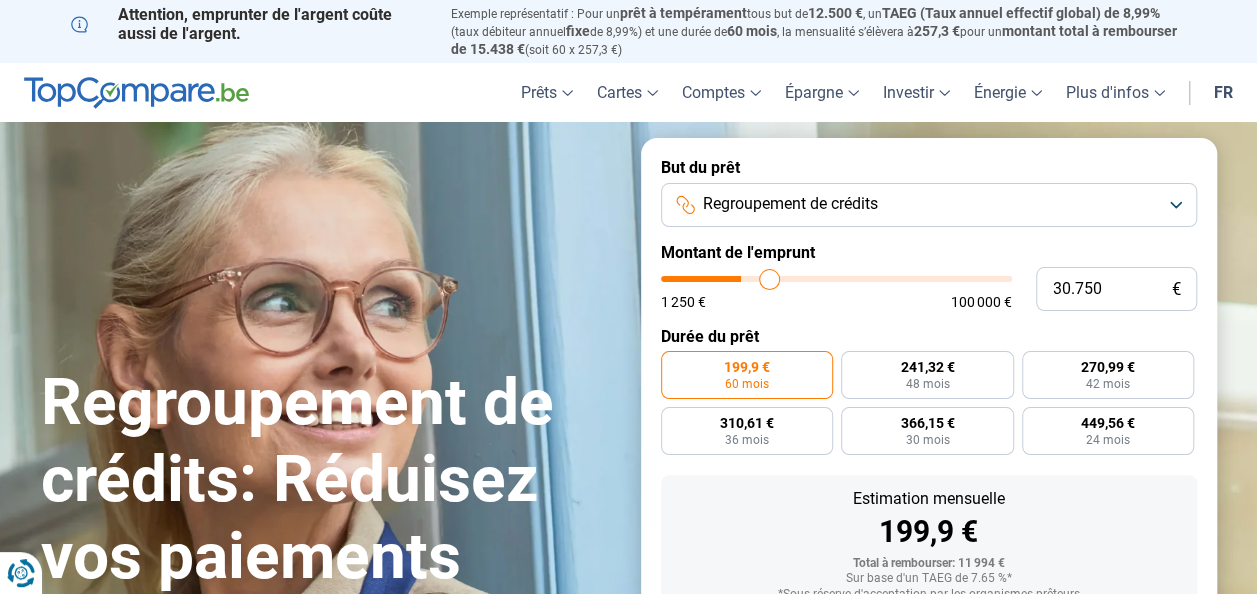 type on "31.250" 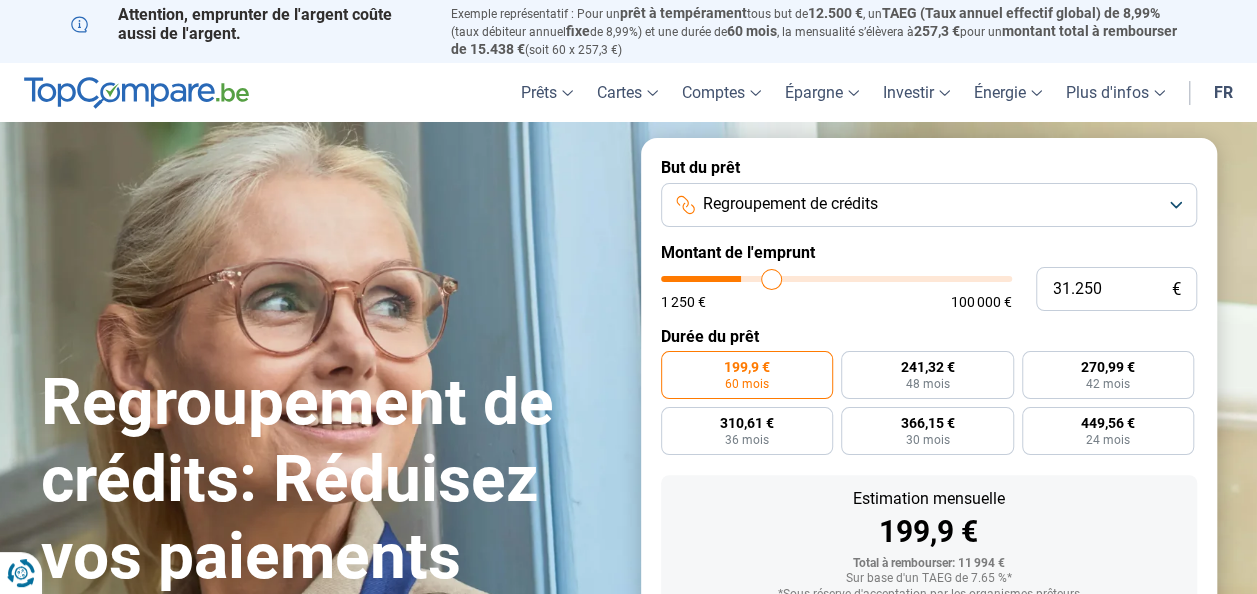 type on "31.750" 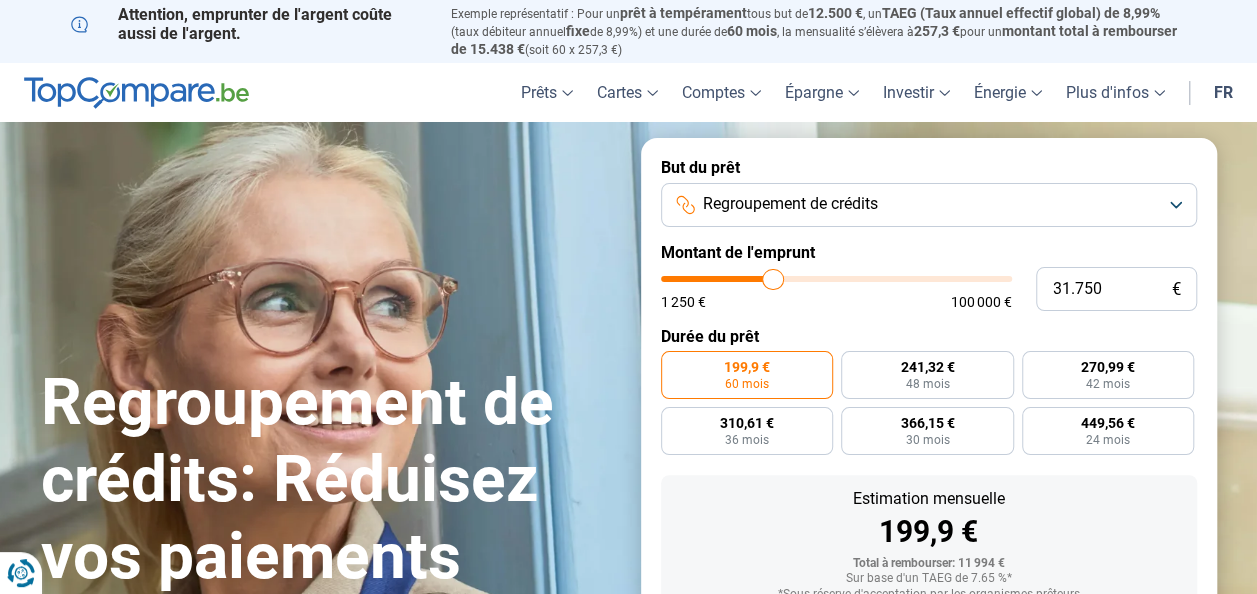 type on "32.250" 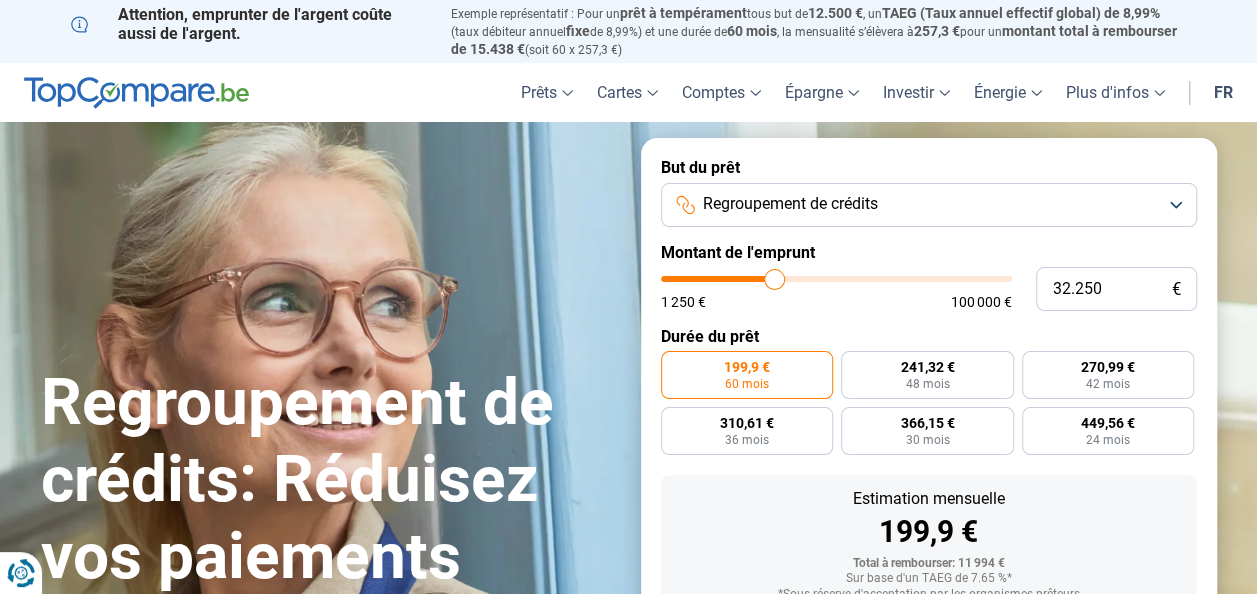 type on "32.750" 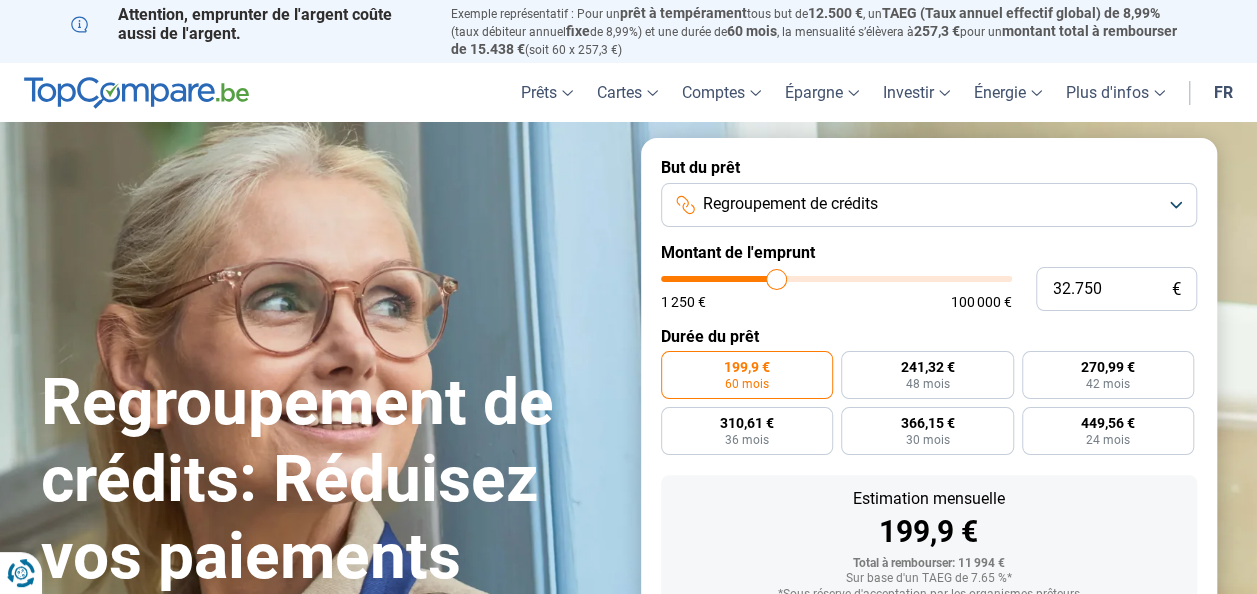 type on "33.250" 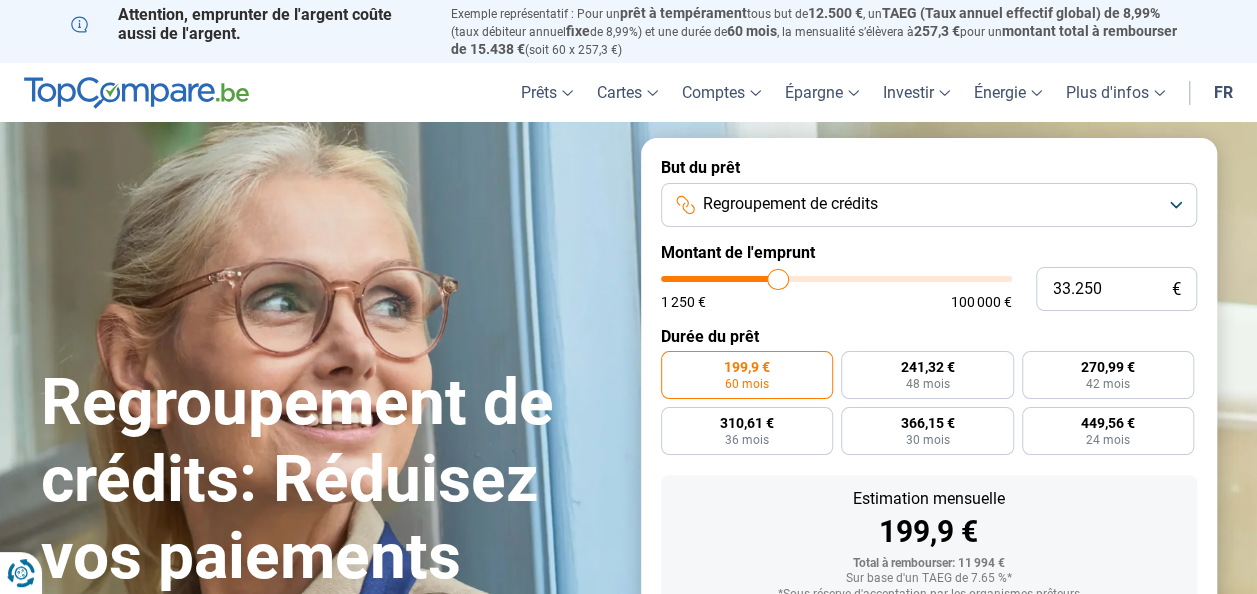 type on "33.500" 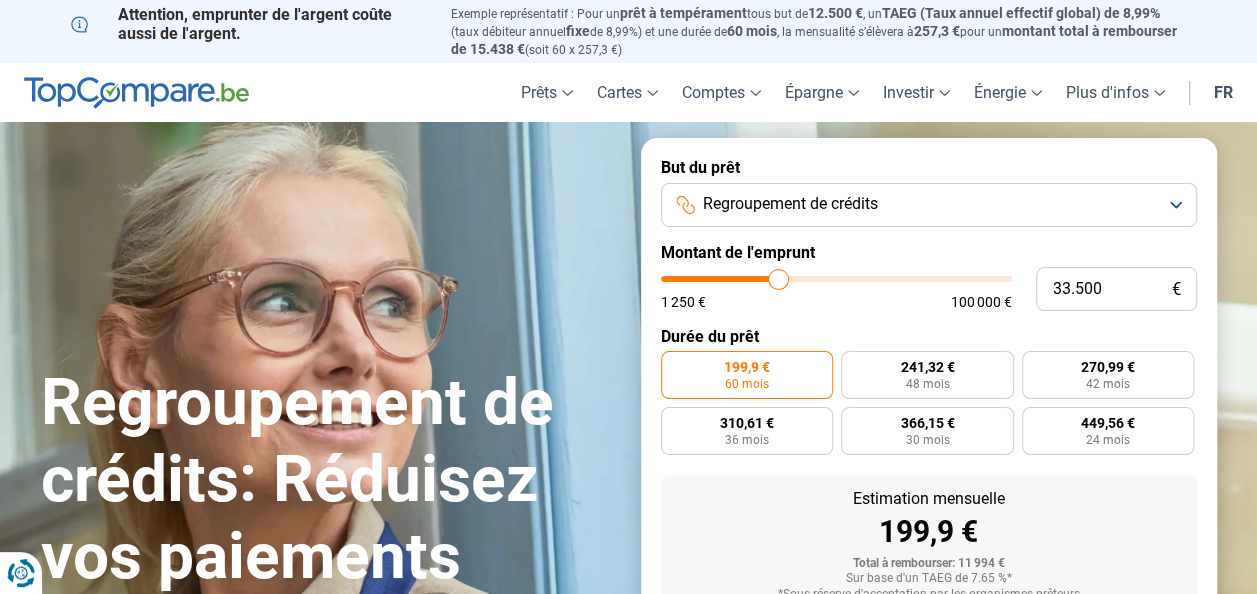 type on "33.750" 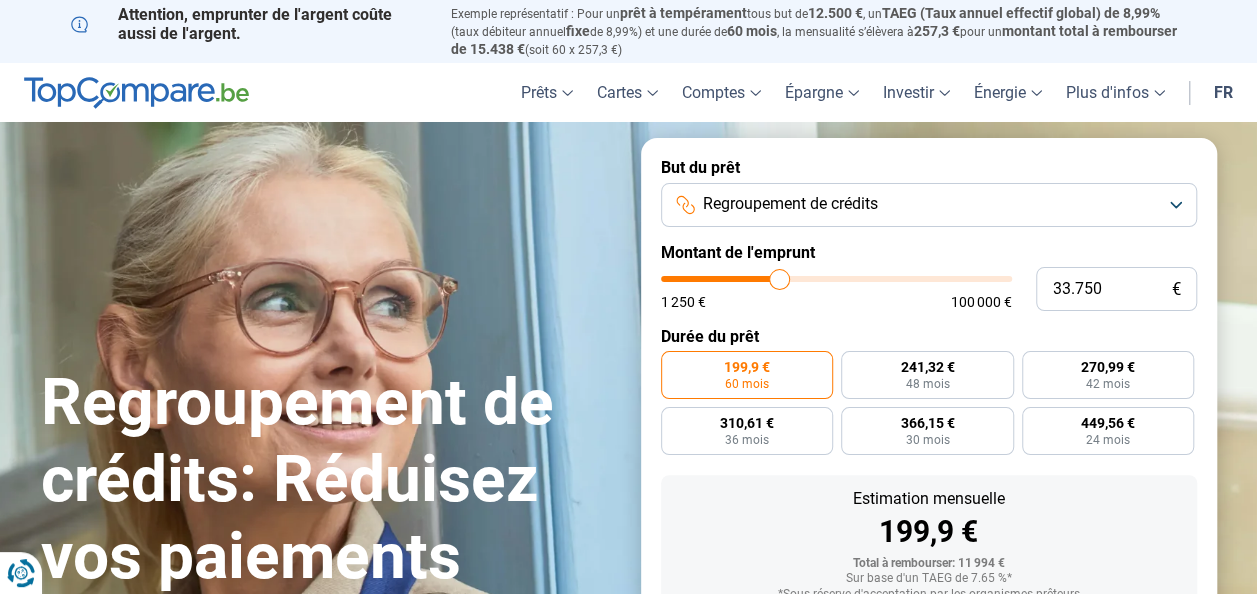 type on "34.250" 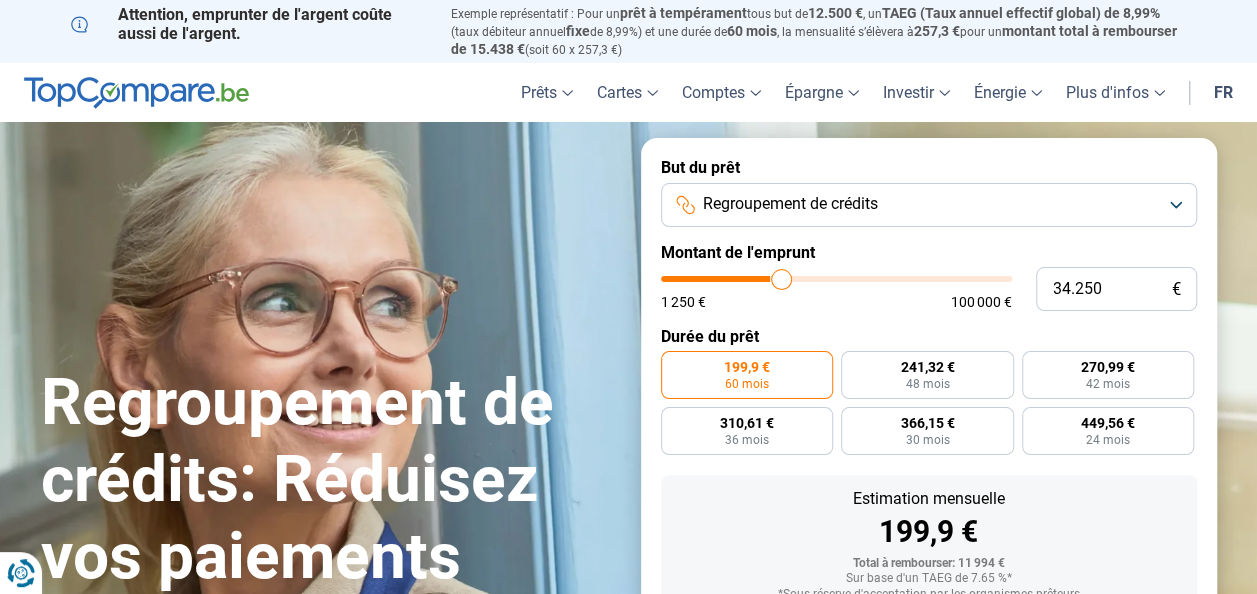 type on "34.500" 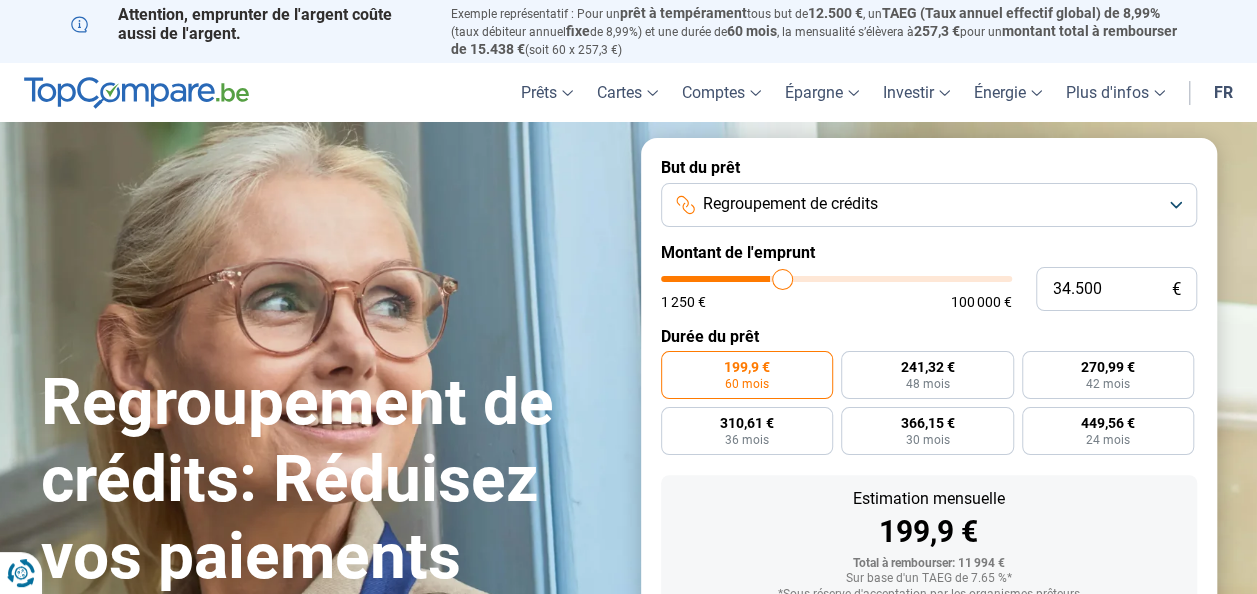 type on "34.750" 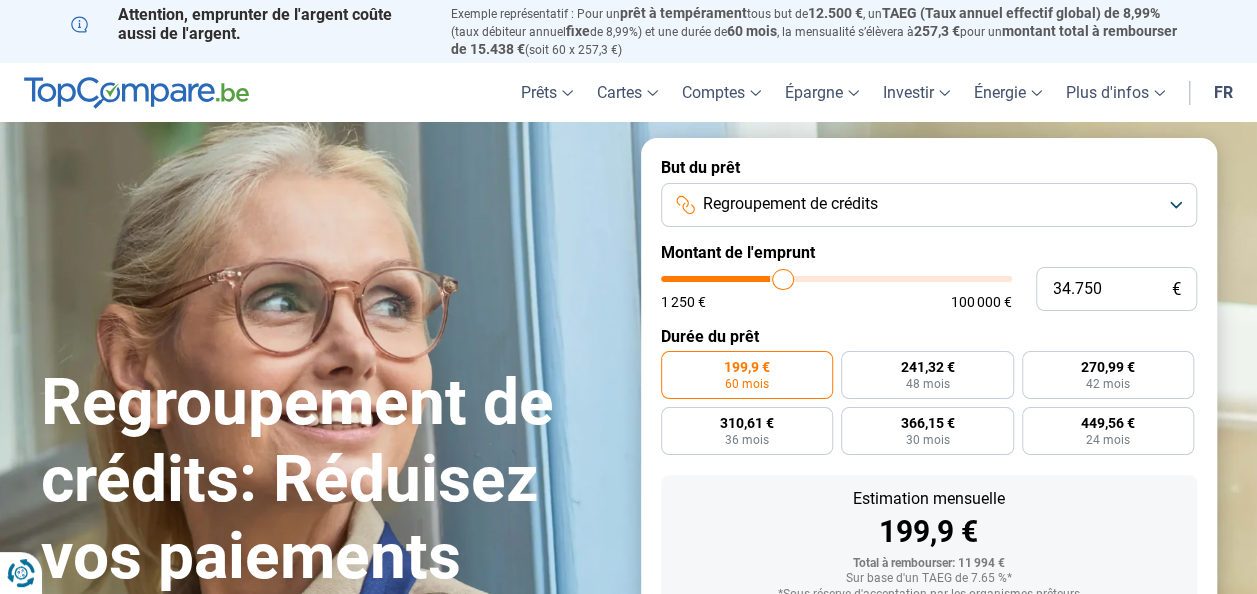 type on "35.500" 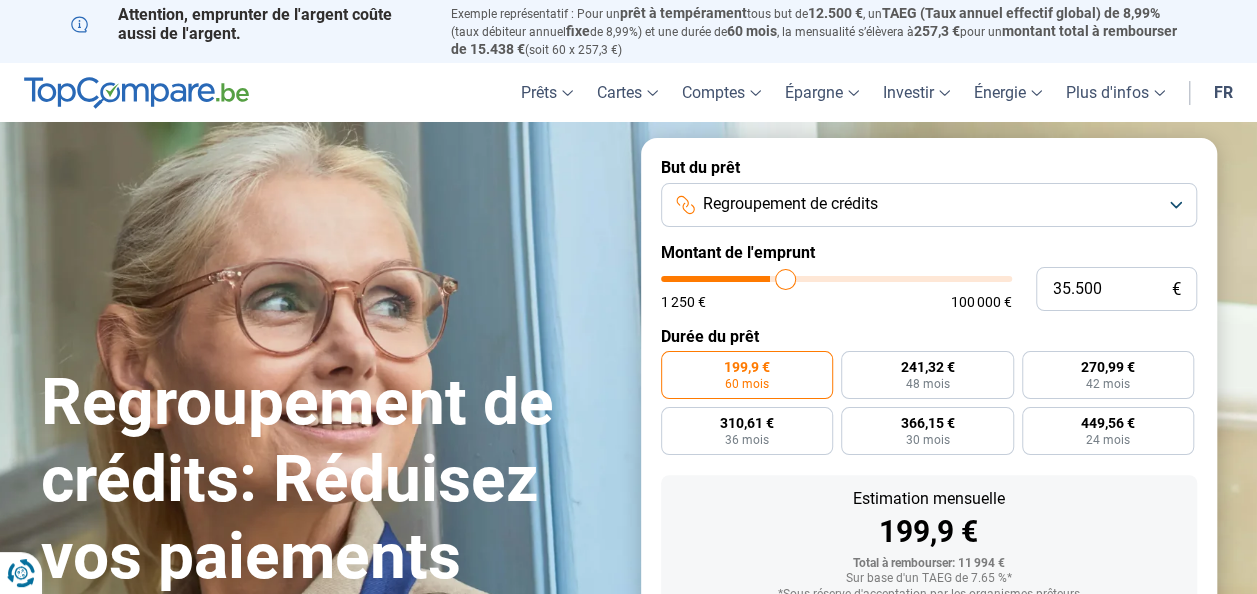 type on "35.750" 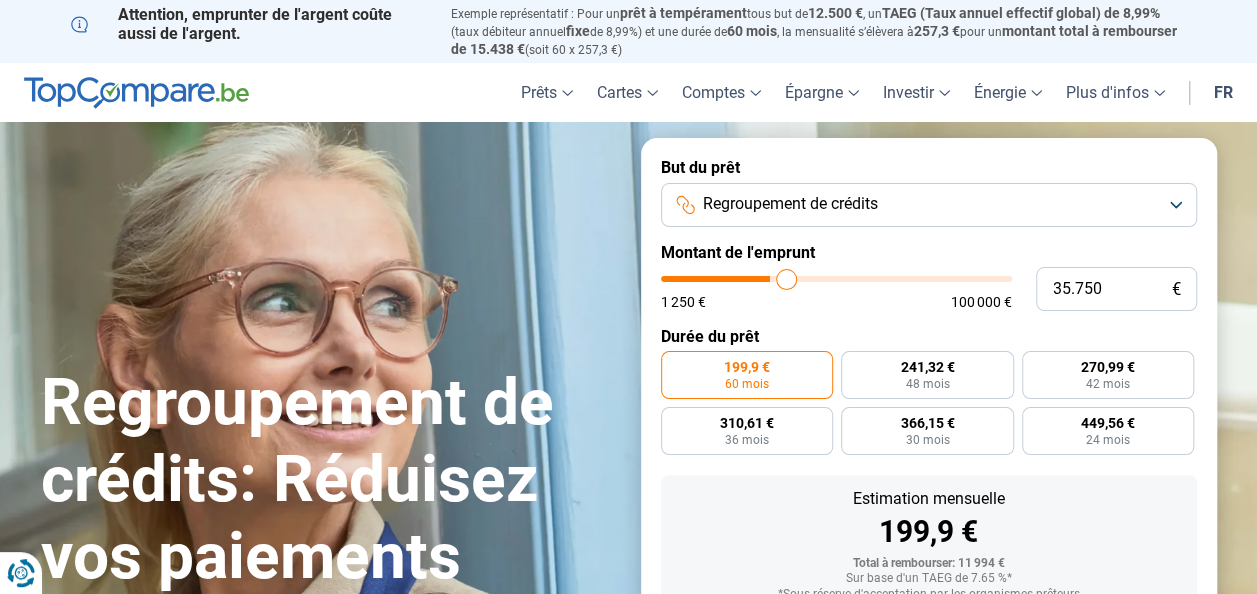 type on "37.000" 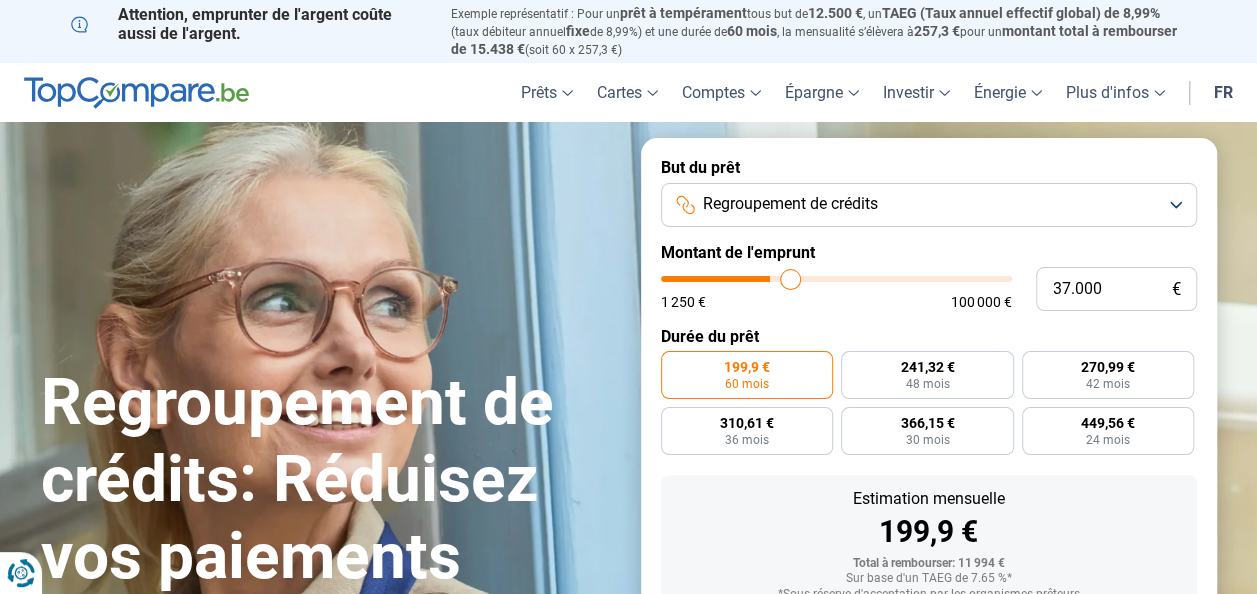 type on "38.000" 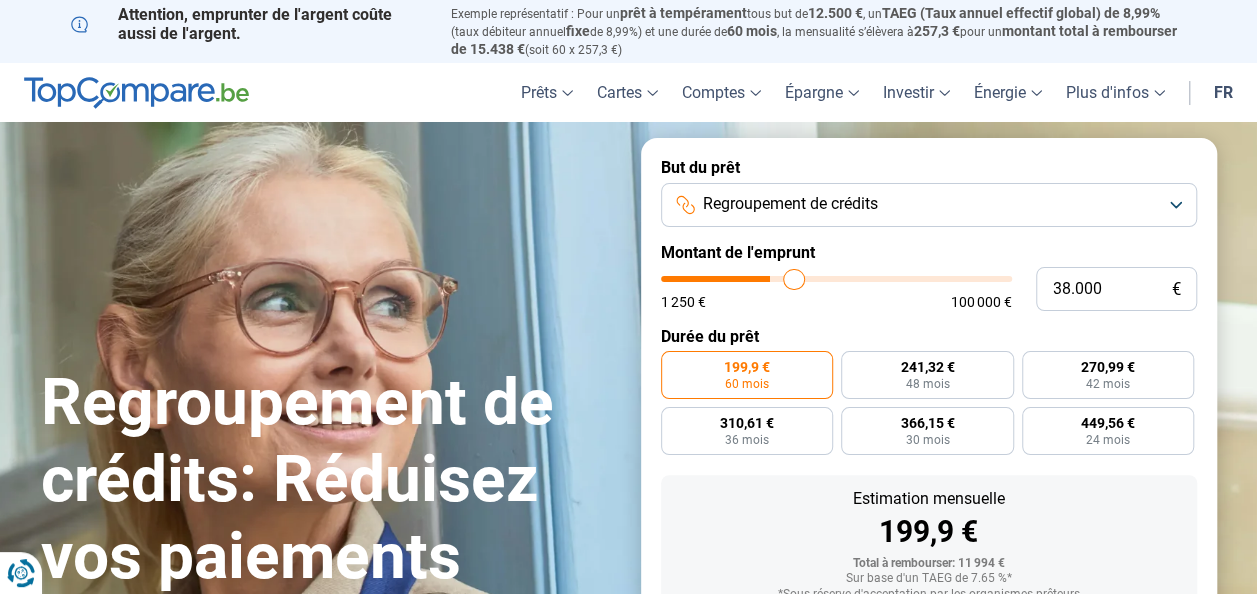 type on "38.750" 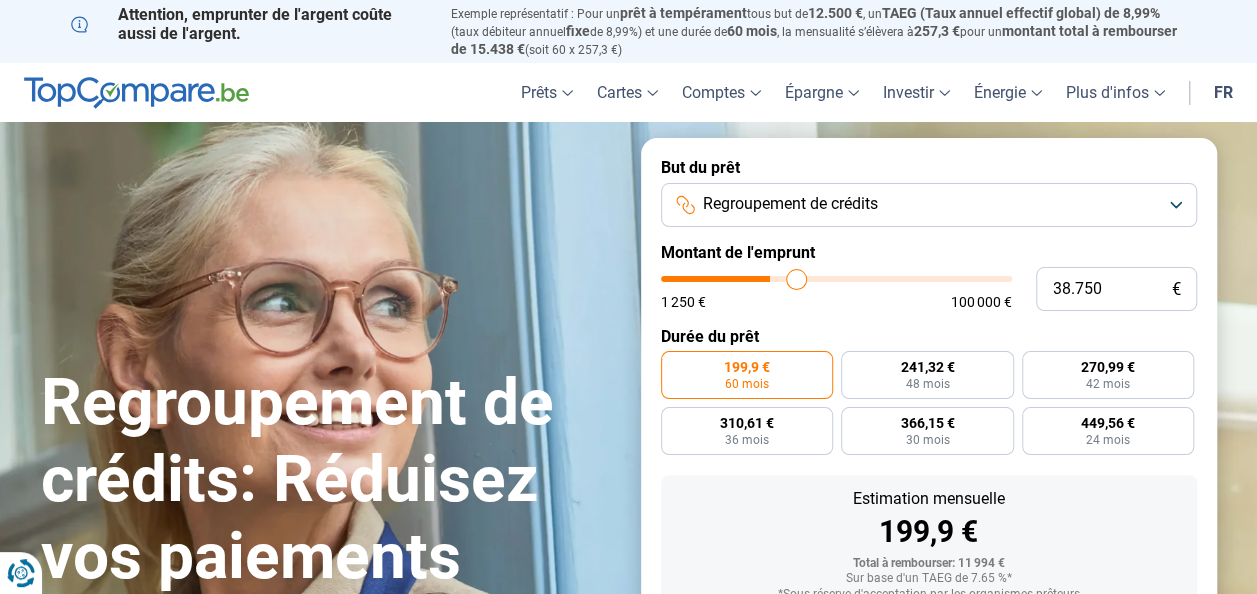 type on "39.250" 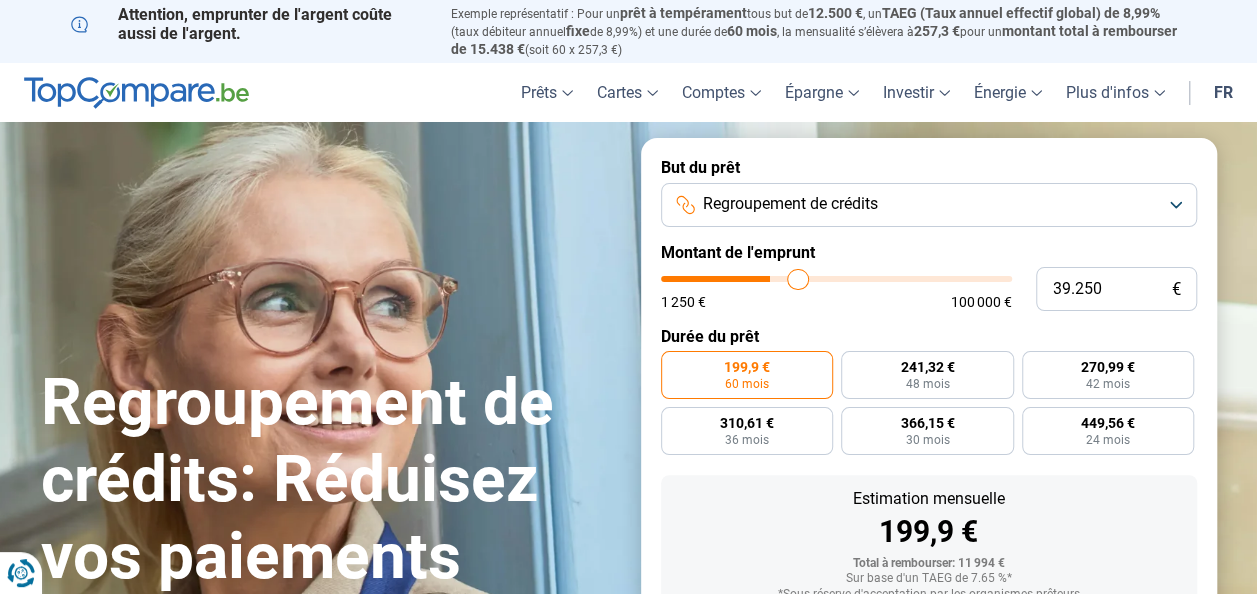 type on "39.750" 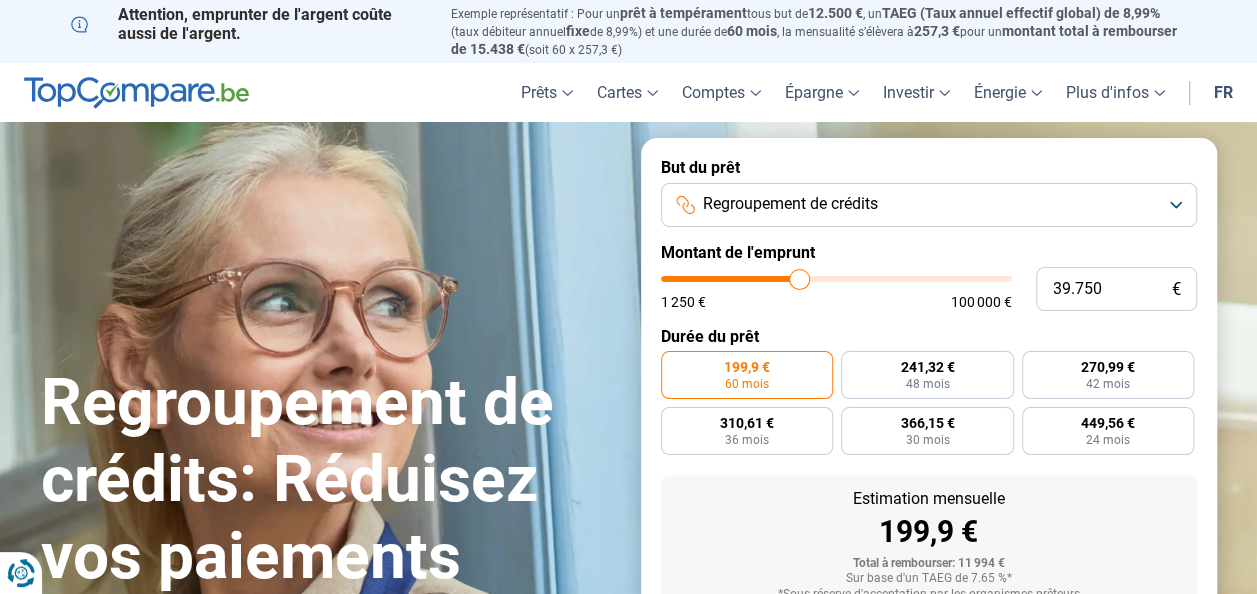type on "40.250" 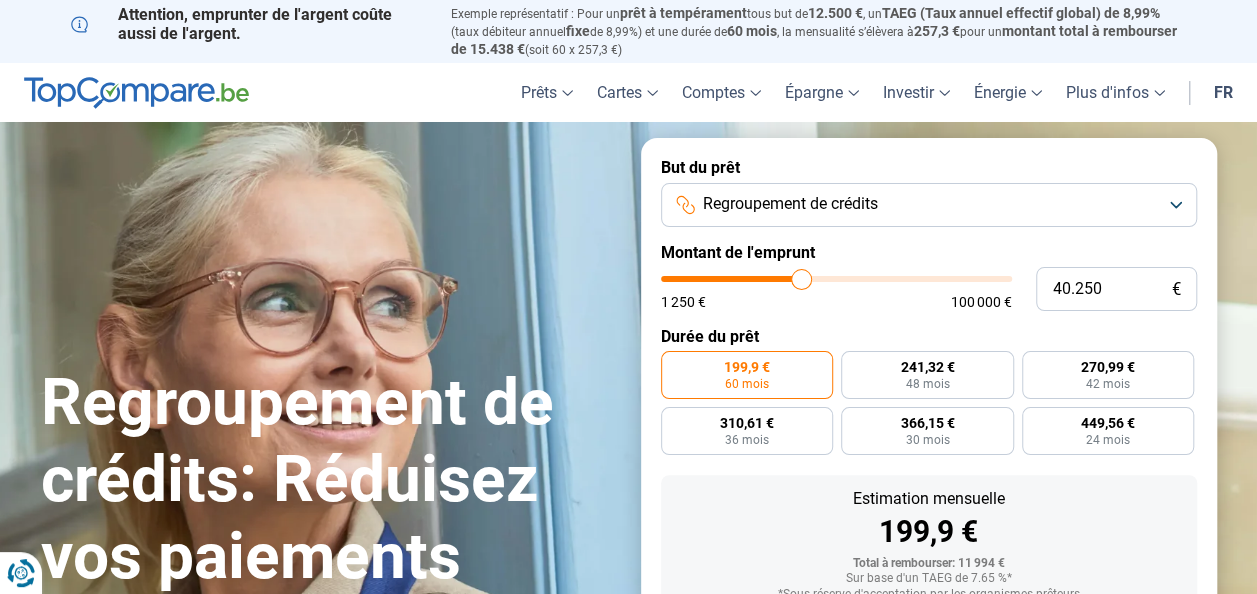 type on "40.500" 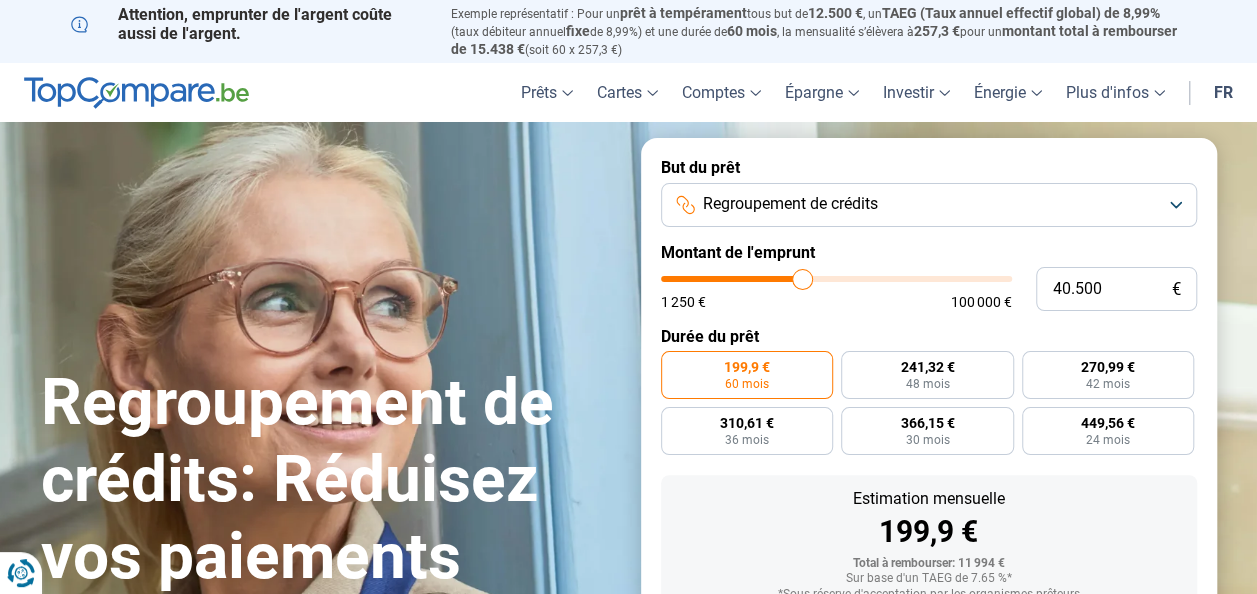type on "40.750" 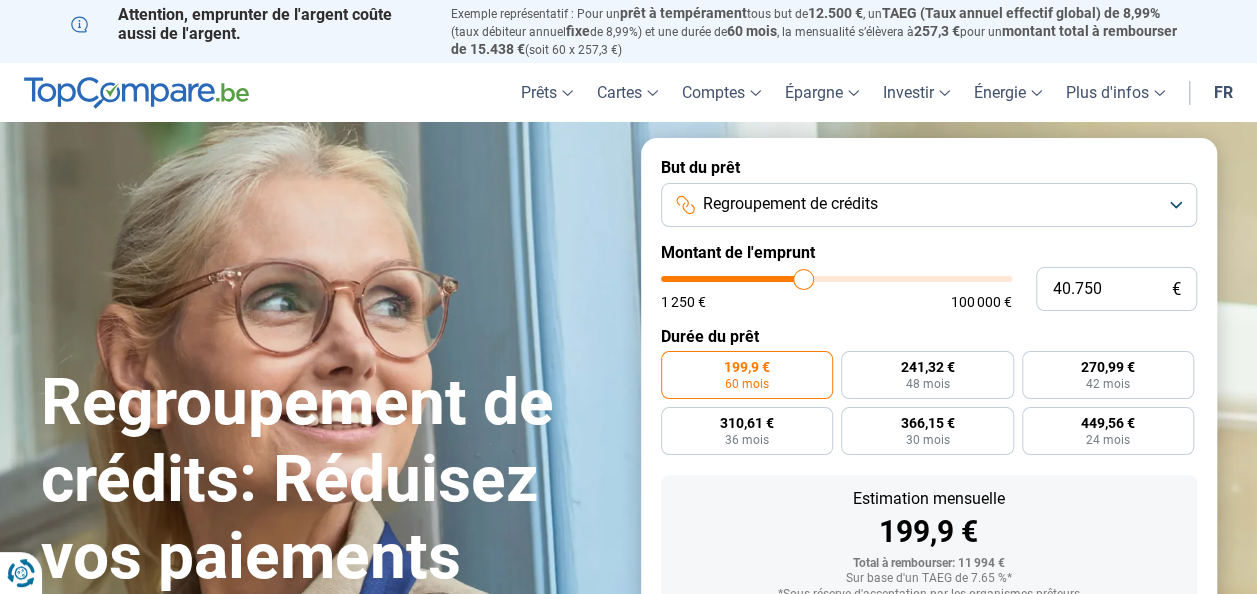 type on "41.250" 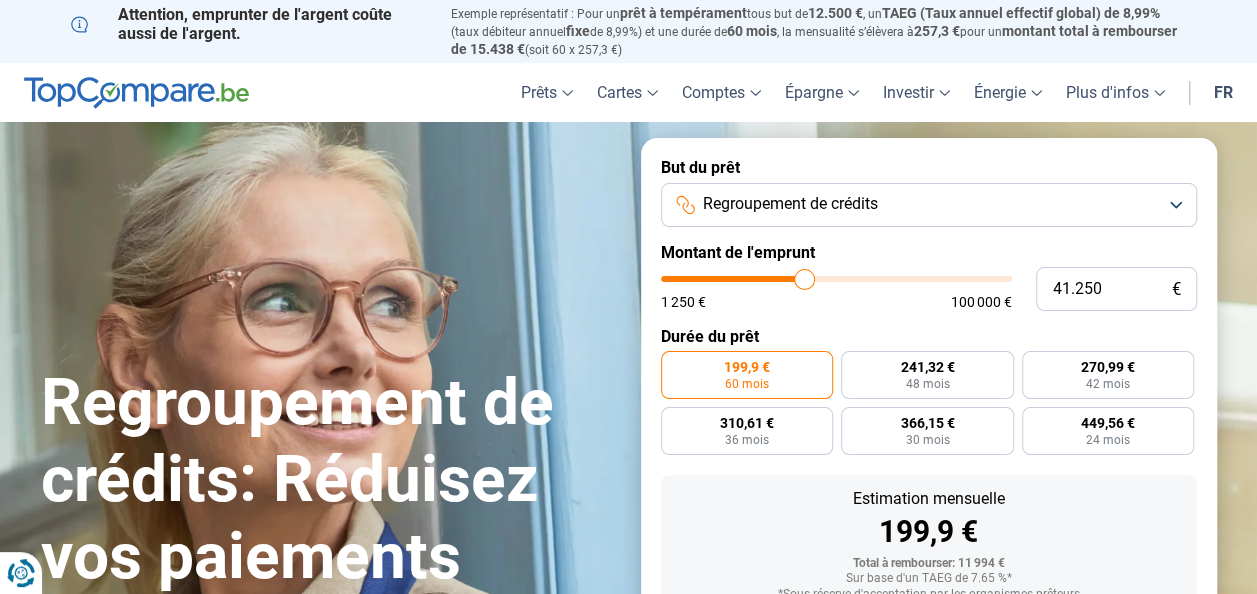 type on "41.500" 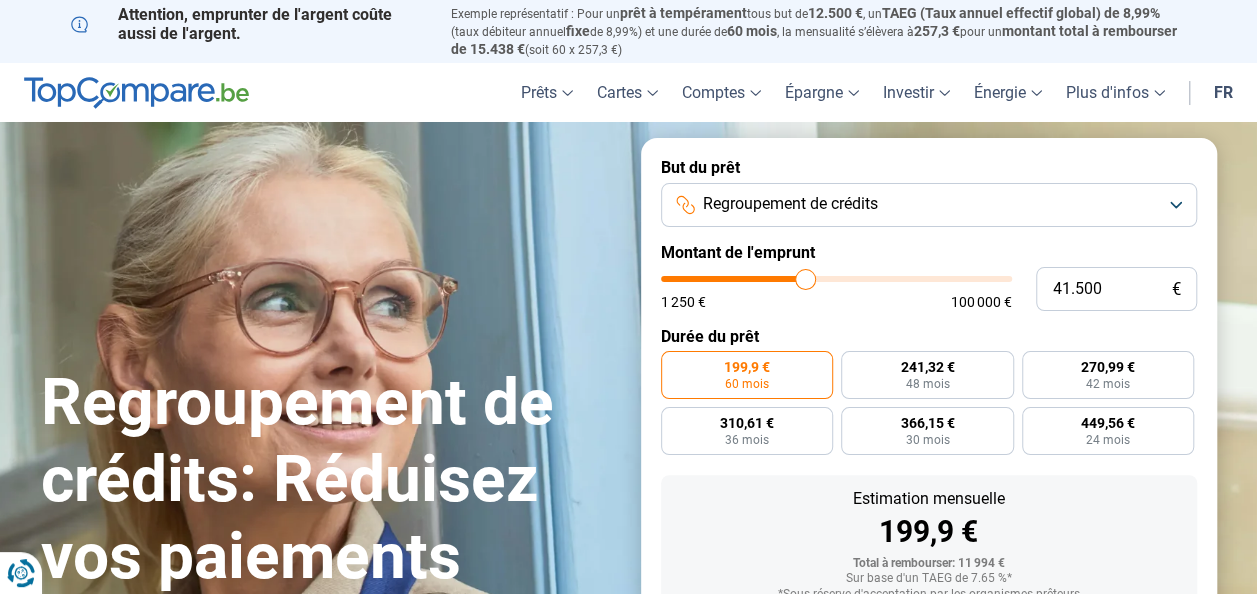 type on "41.750" 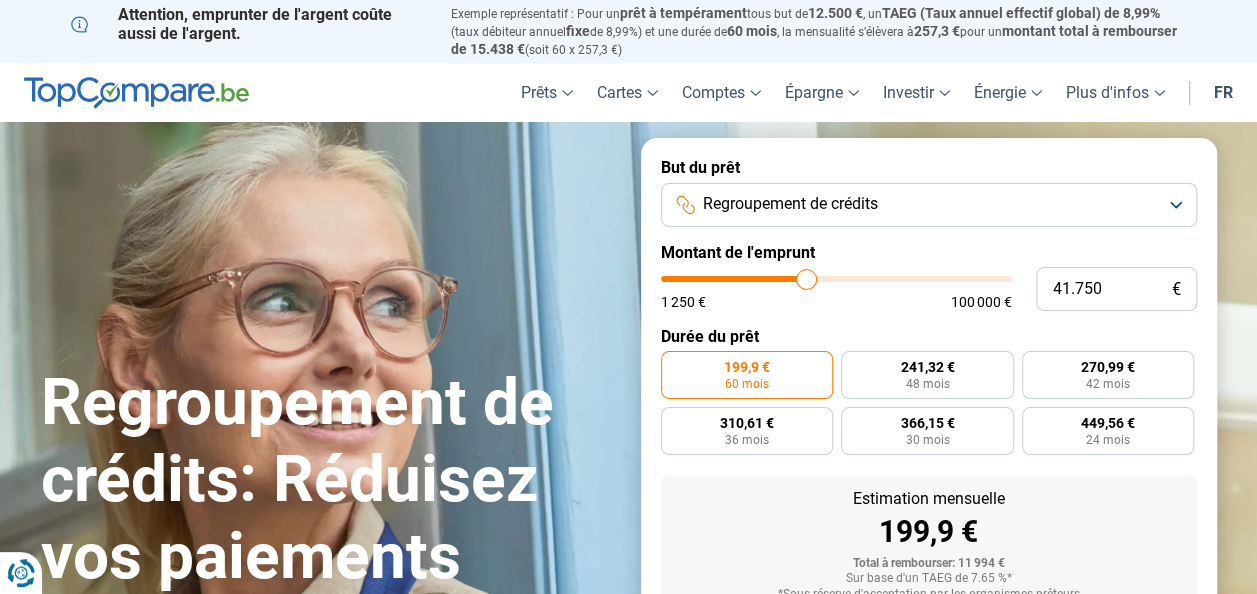 type on "42.000" 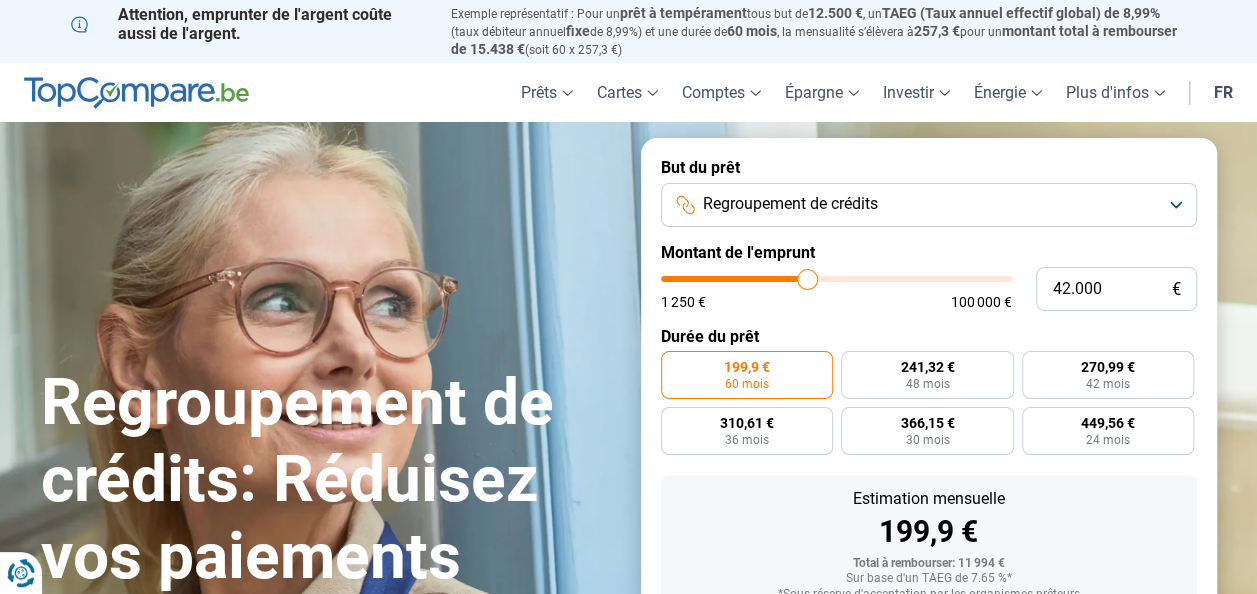 drag, startPoint x: 700, startPoint y: 281, endPoint x: 807, endPoint y: 284, distance: 107.042046 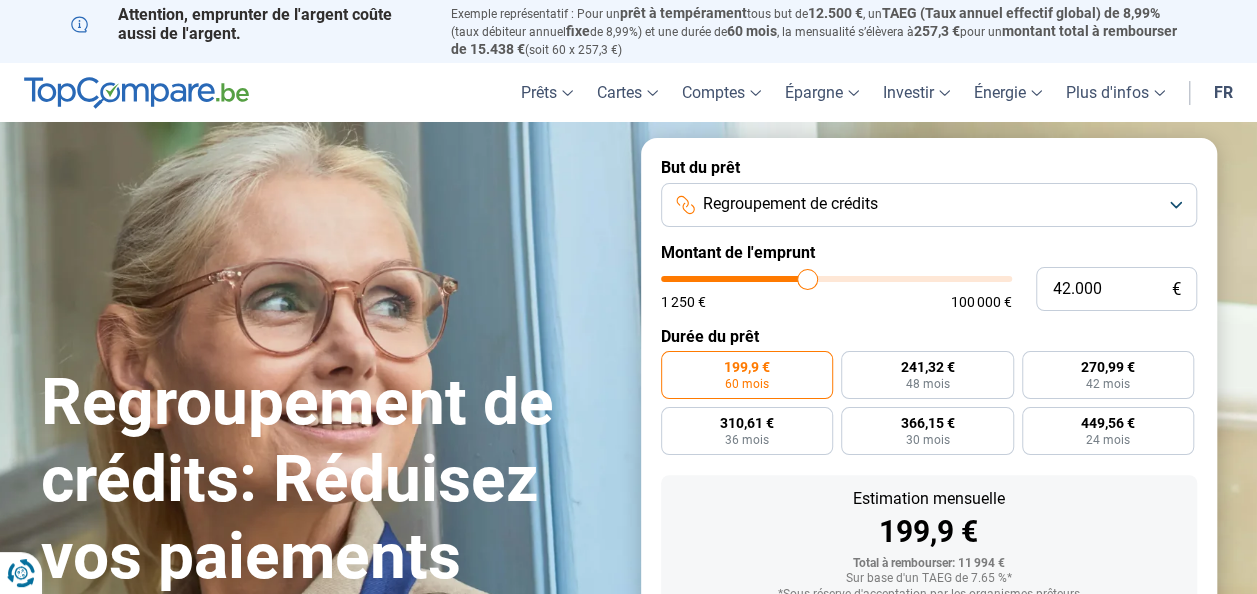 type on "42000" 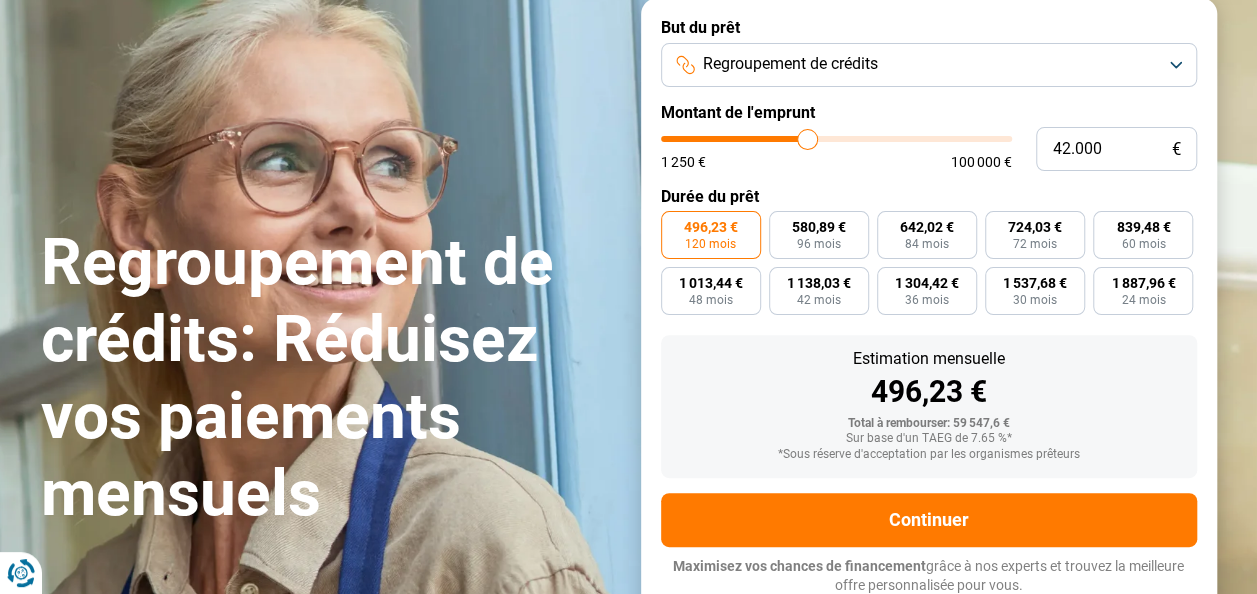 scroll, scrollTop: 144, scrollLeft: 0, axis: vertical 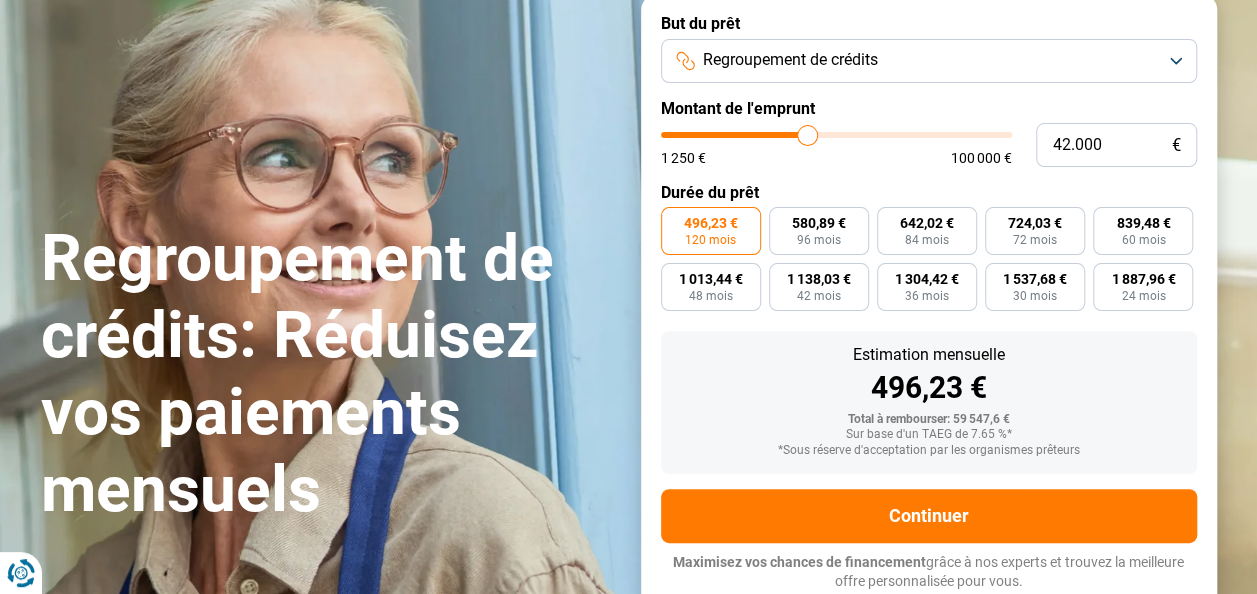 type on "42.750" 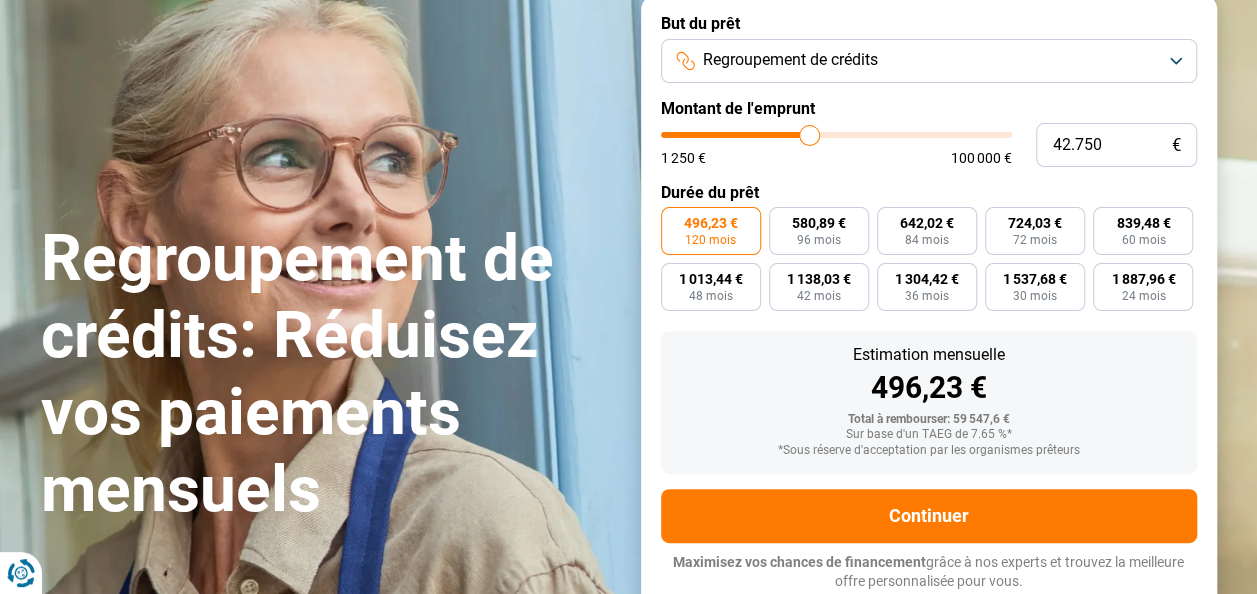 type on "42.500" 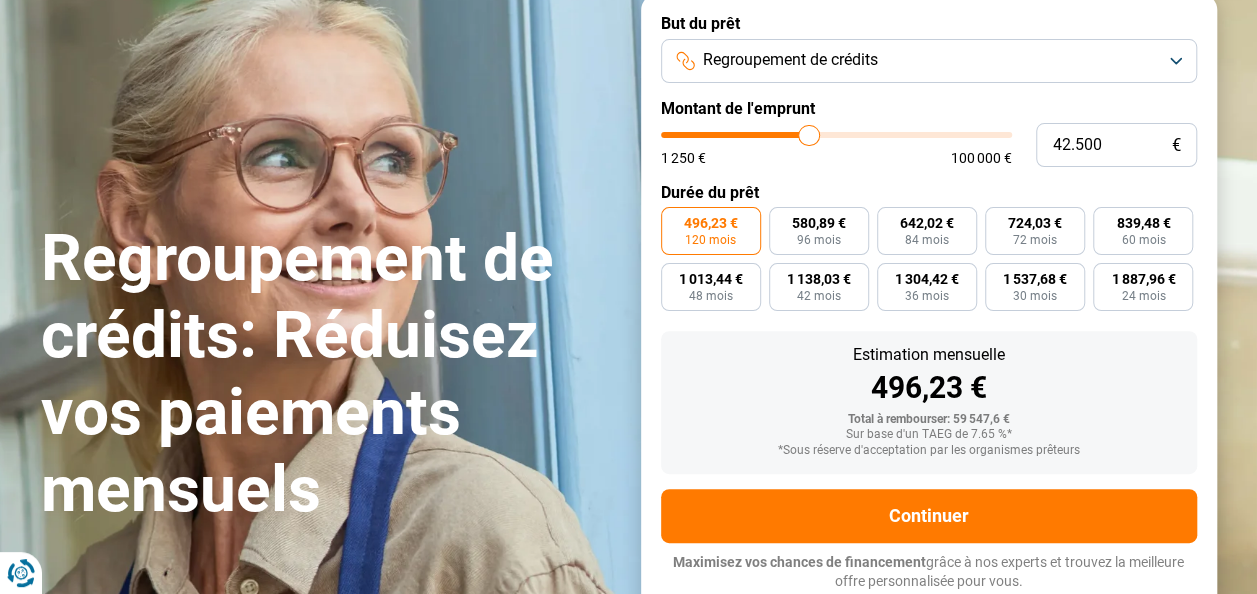type on "42.250" 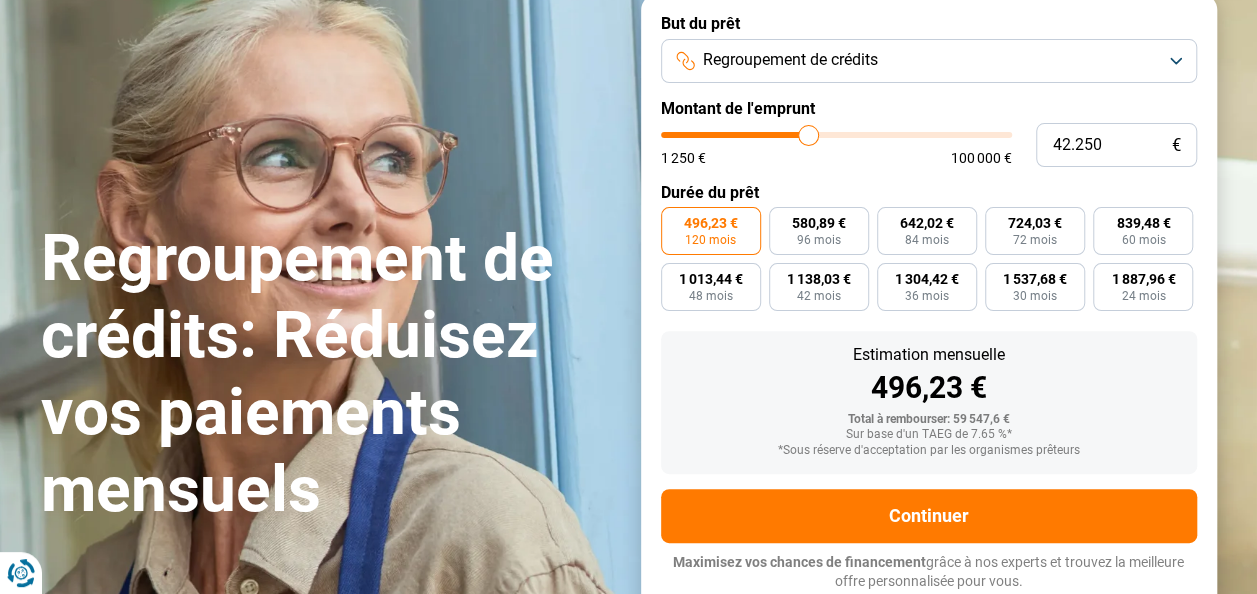 type on "41.750" 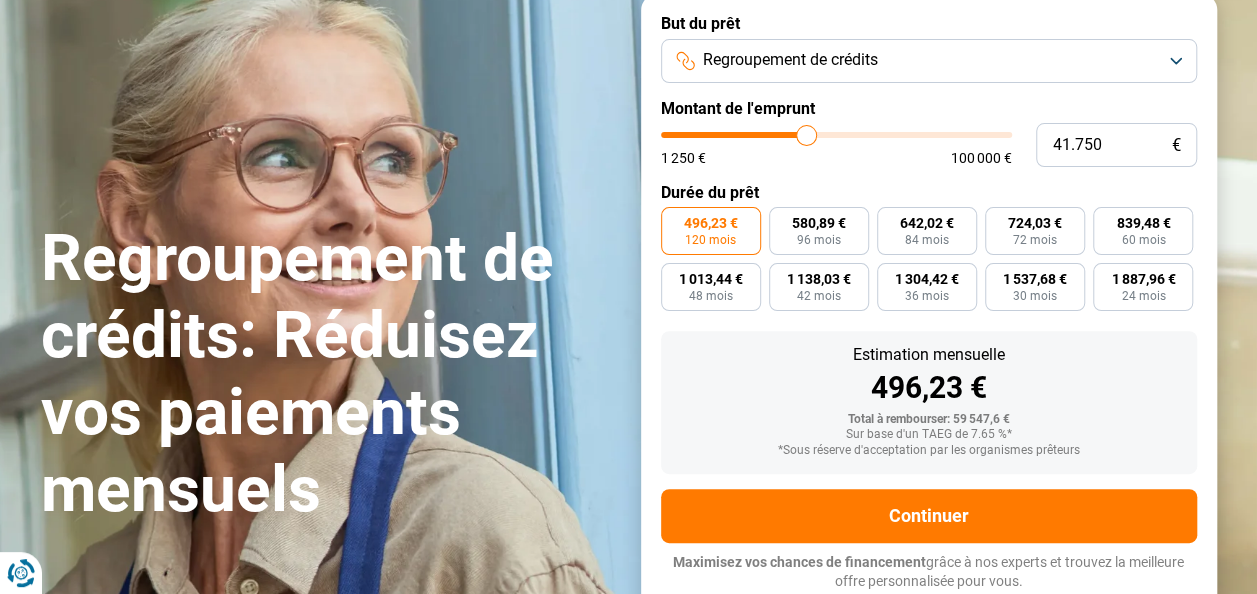 type on "41.500" 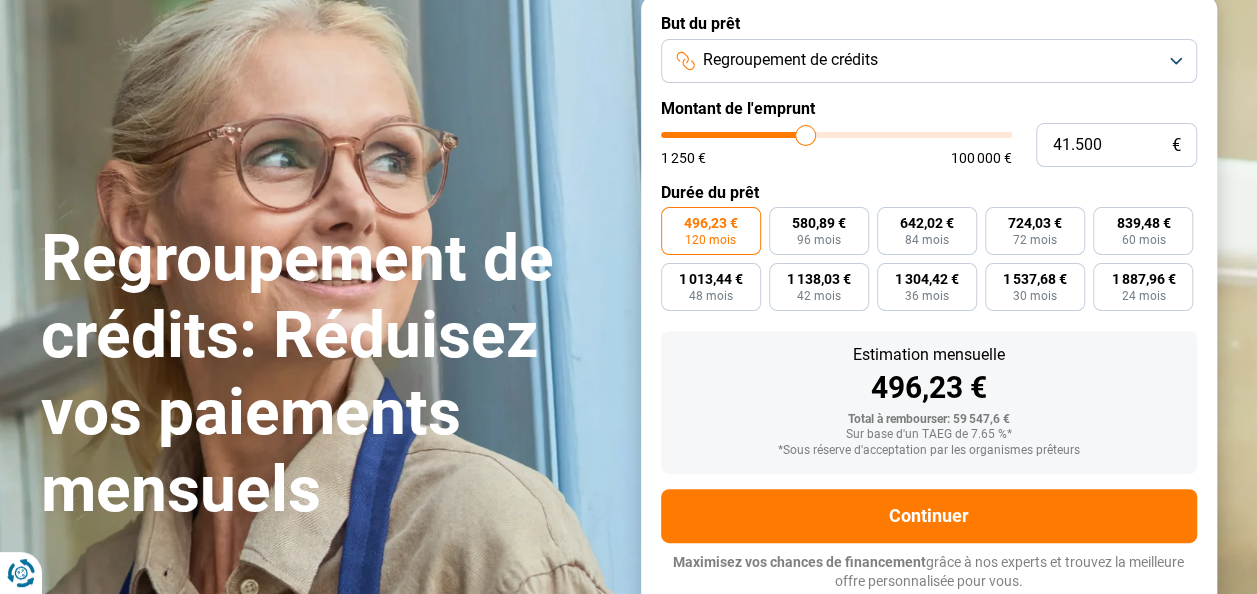 type on "41.000" 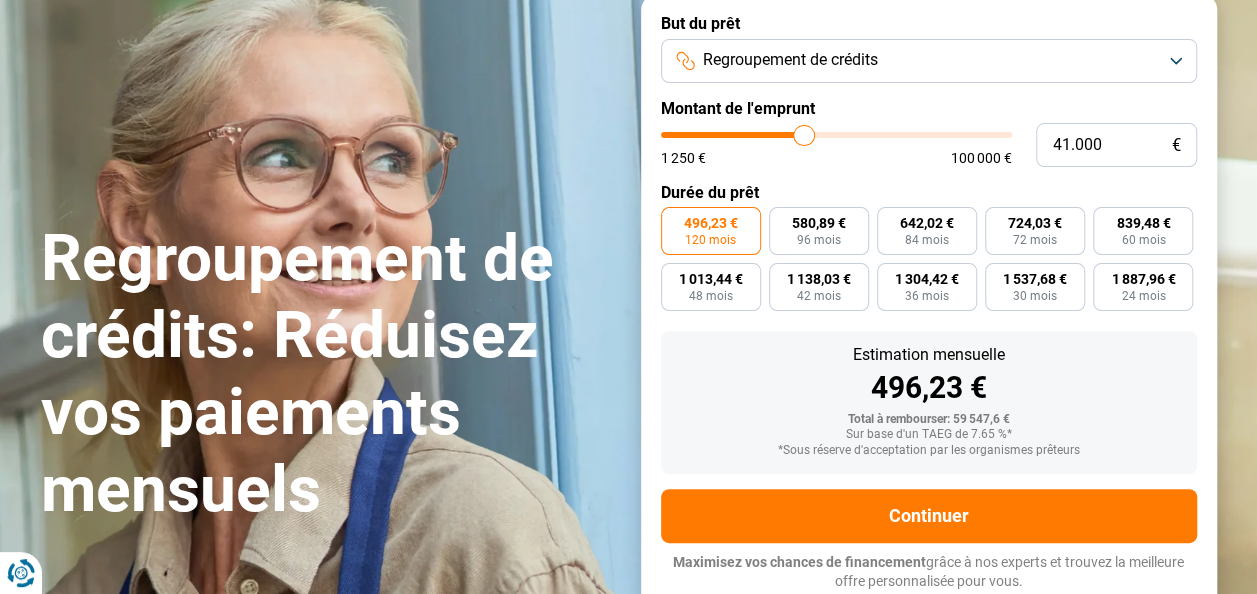 type on "40.750" 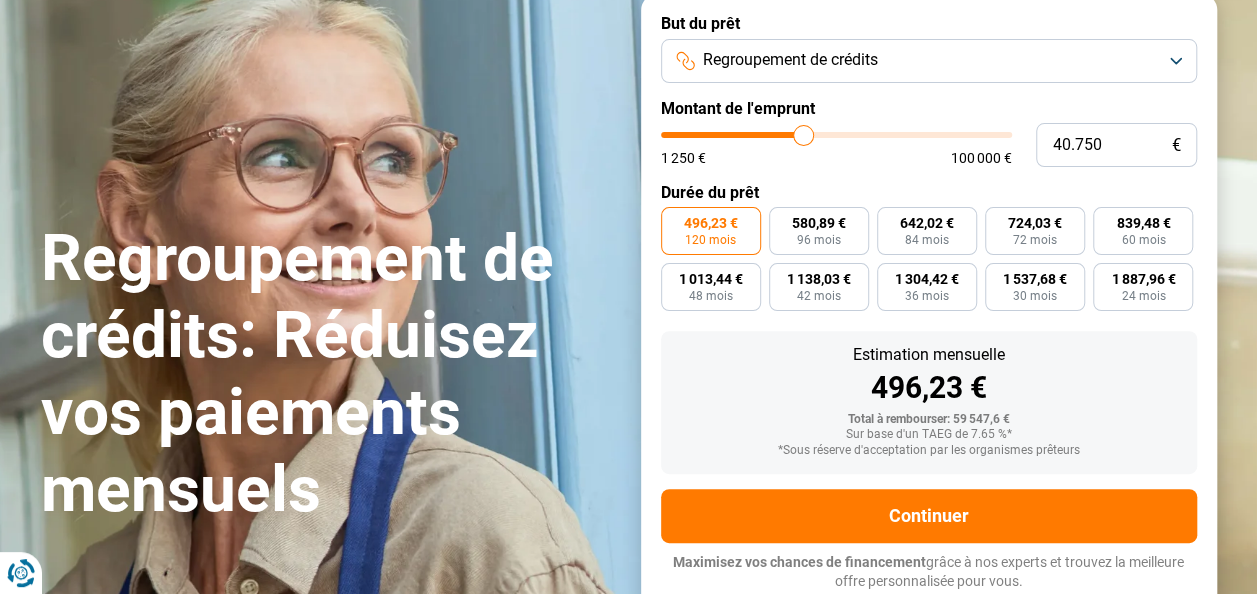type on "40.250" 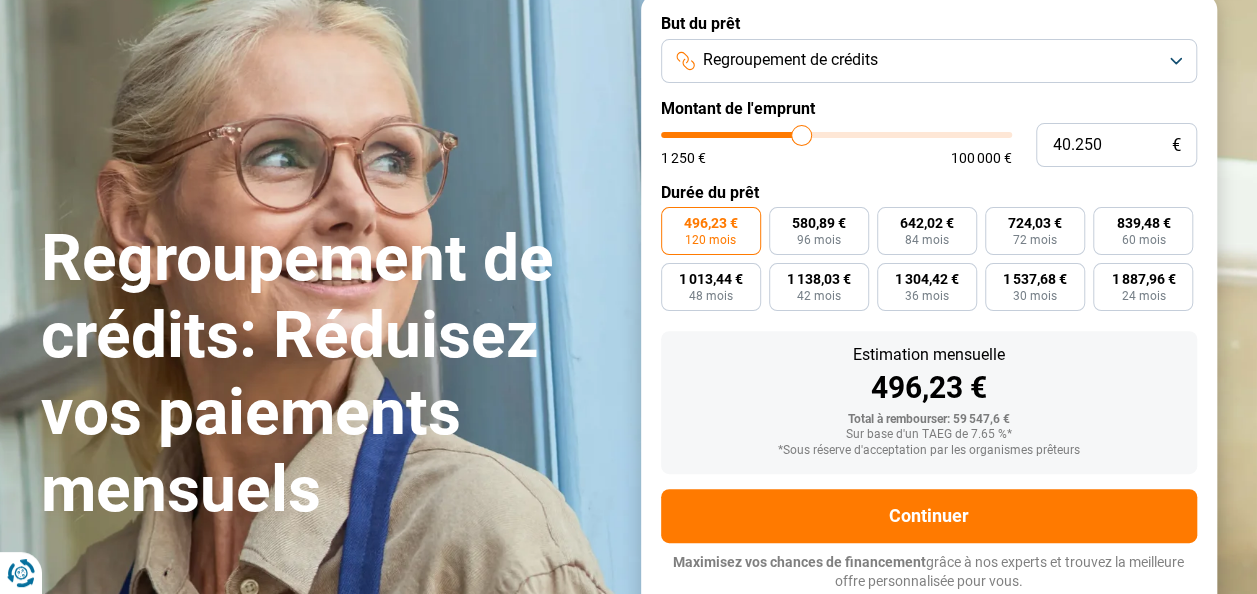 type on "40.000" 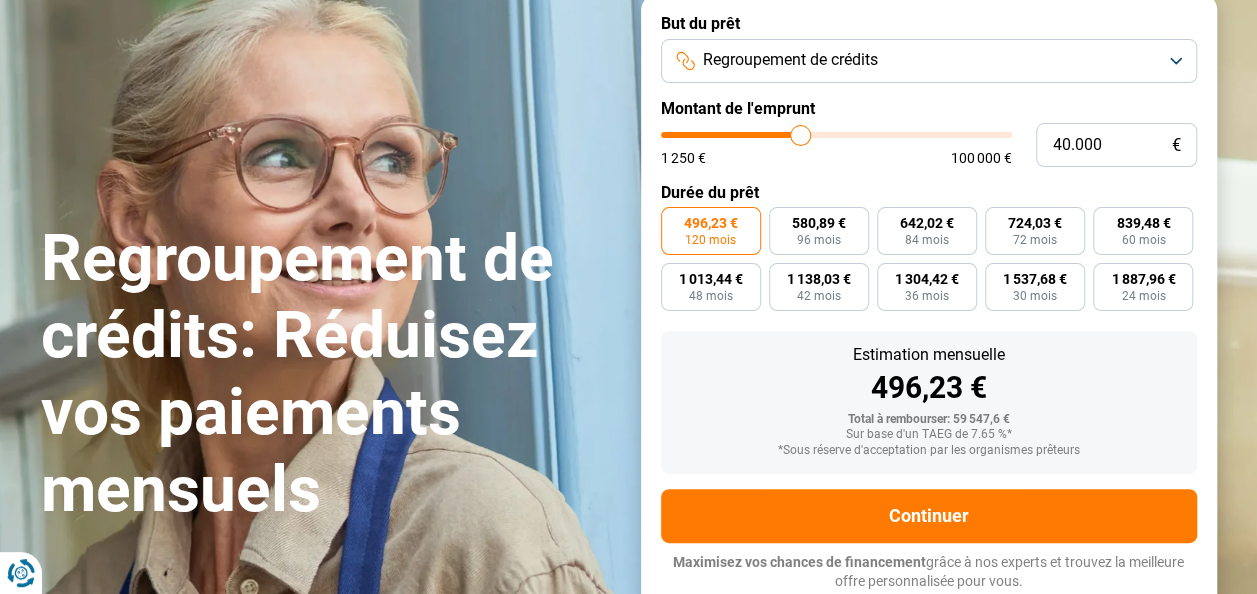 type on "39.500" 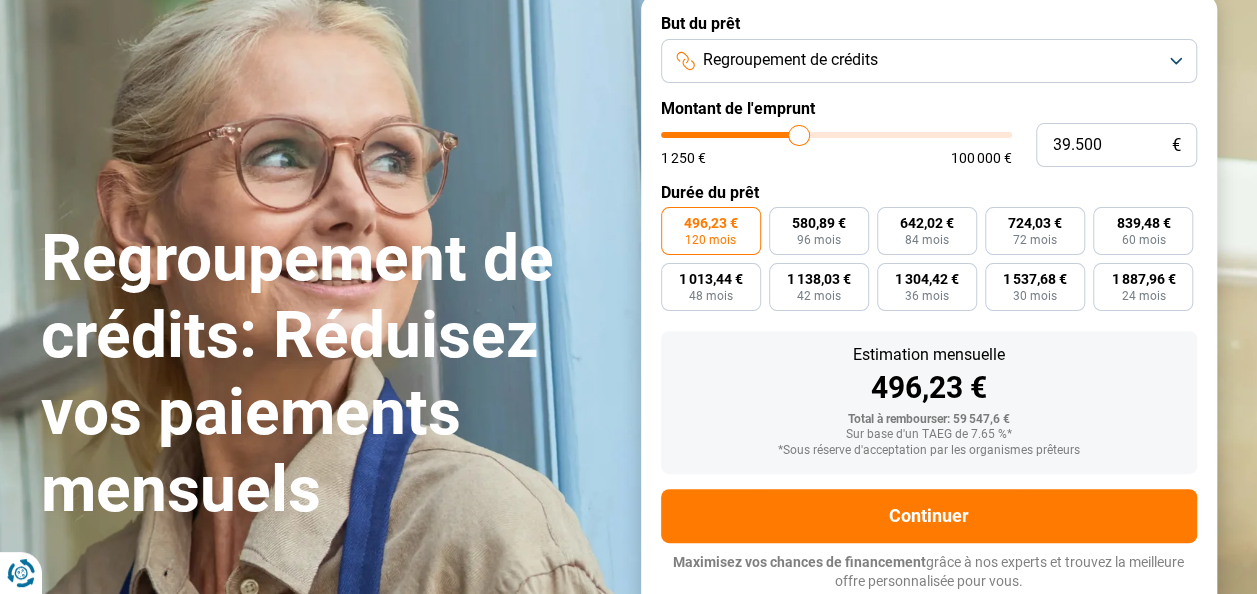 type on "39.000" 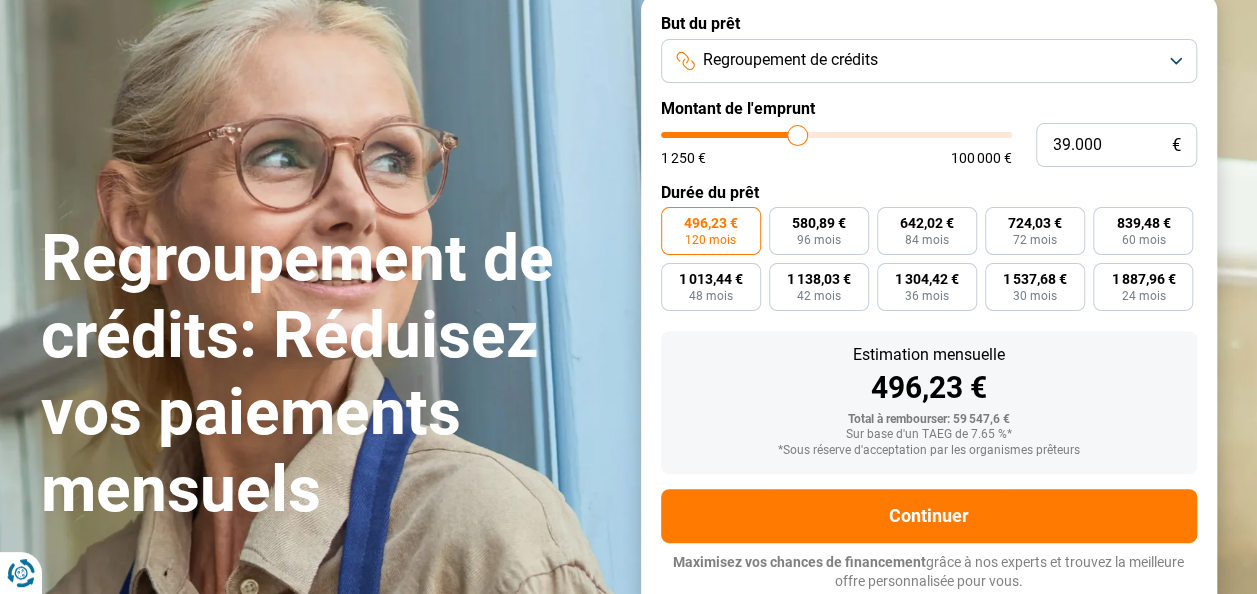 type on "38.500" 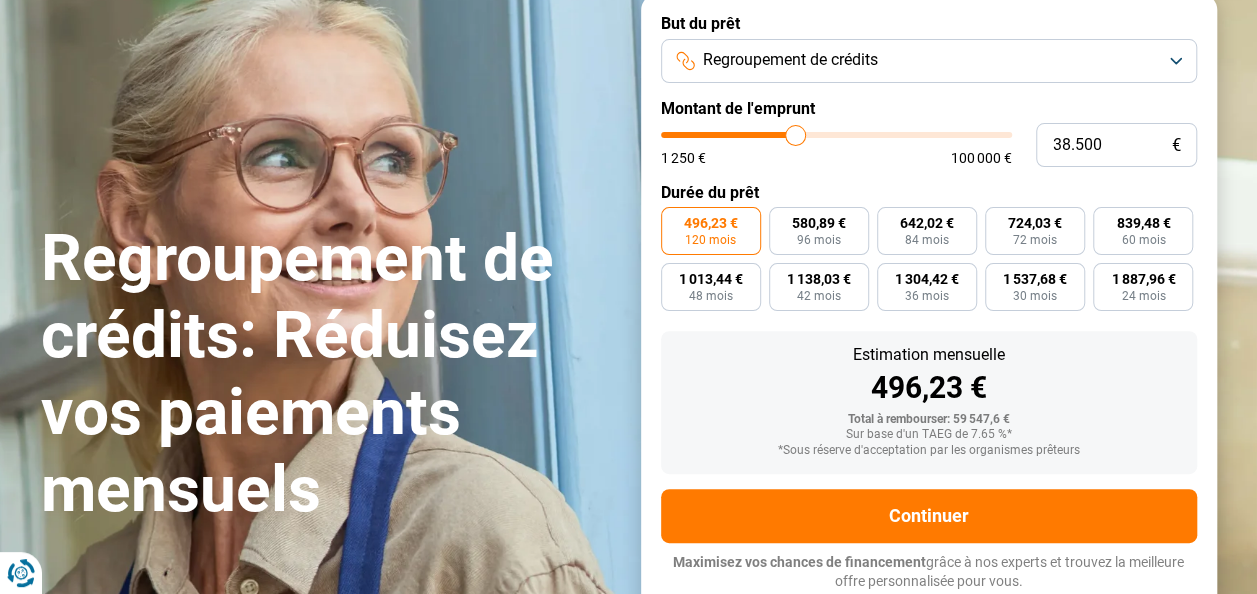 type on "37.500" 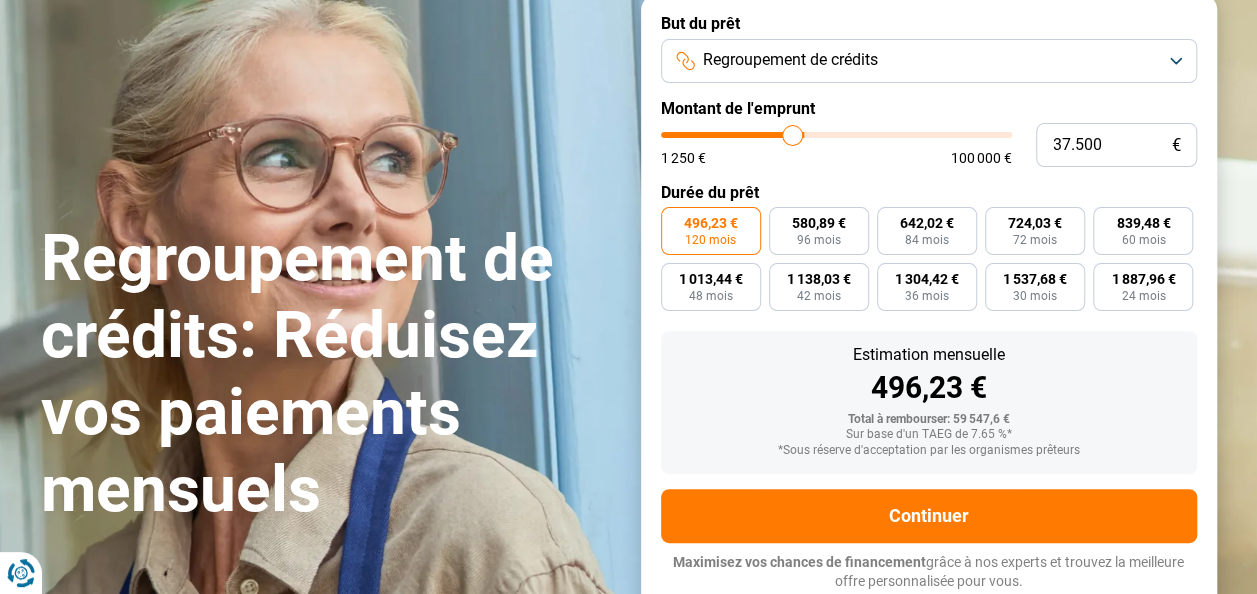 type on "36.500" 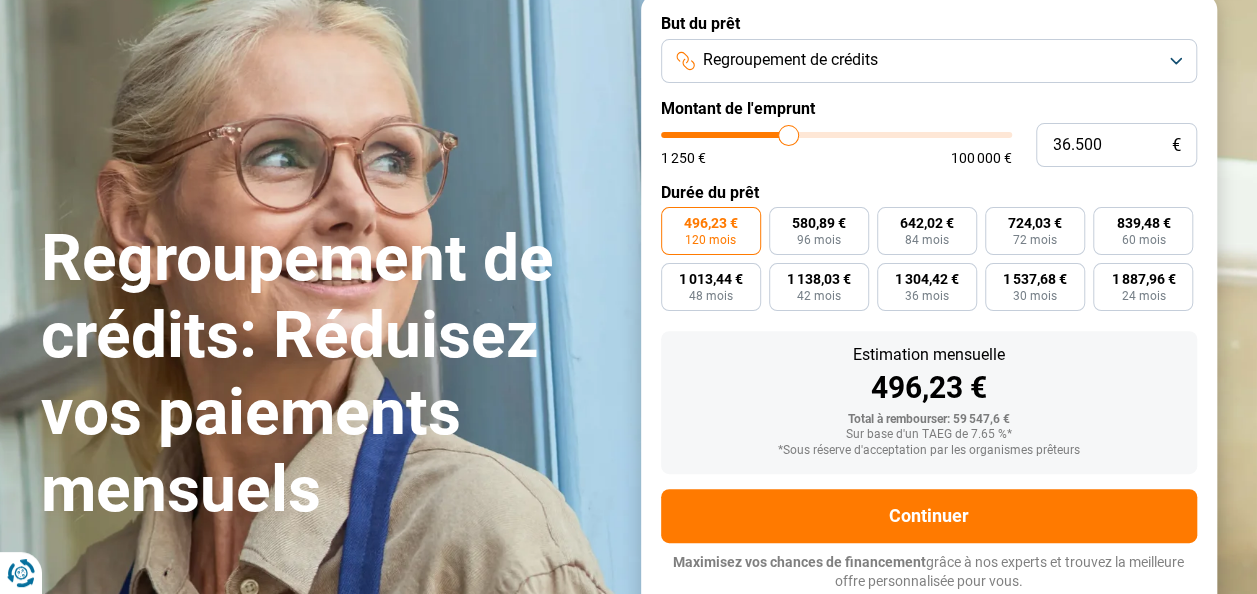 type on "36.000" 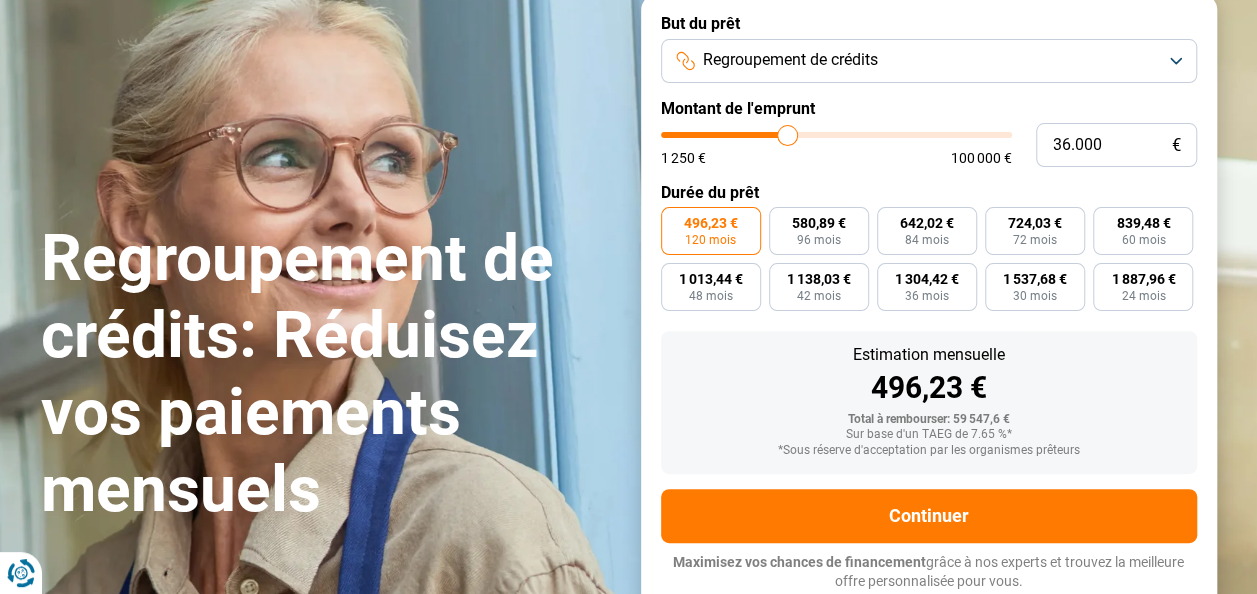 type on "35.500" 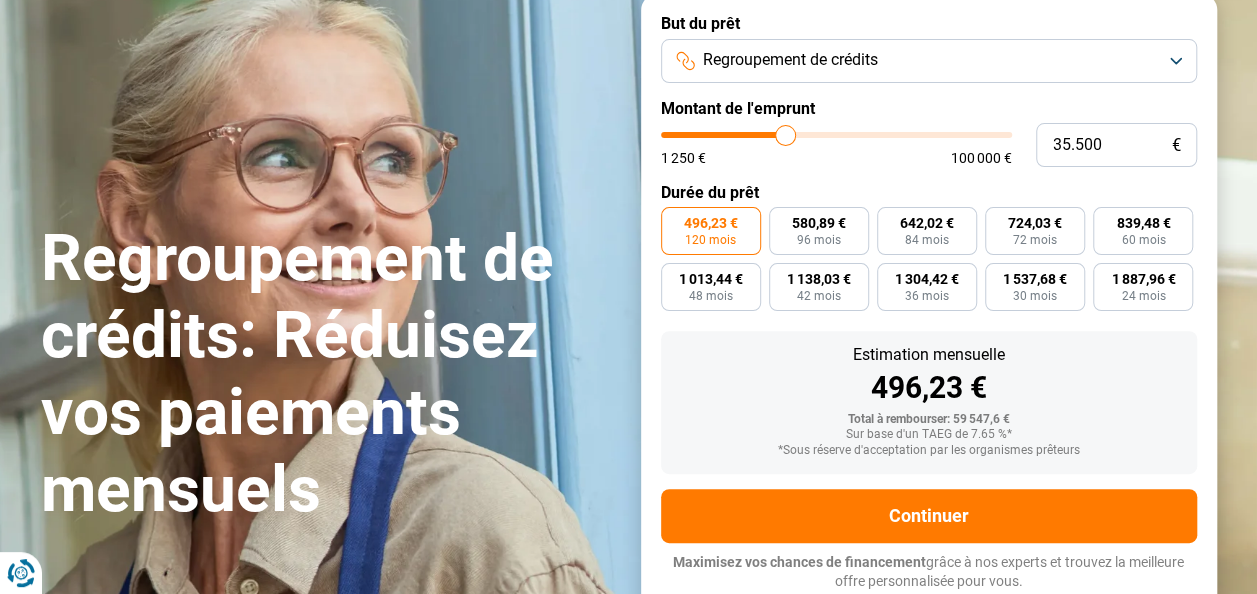 type on "35.000" 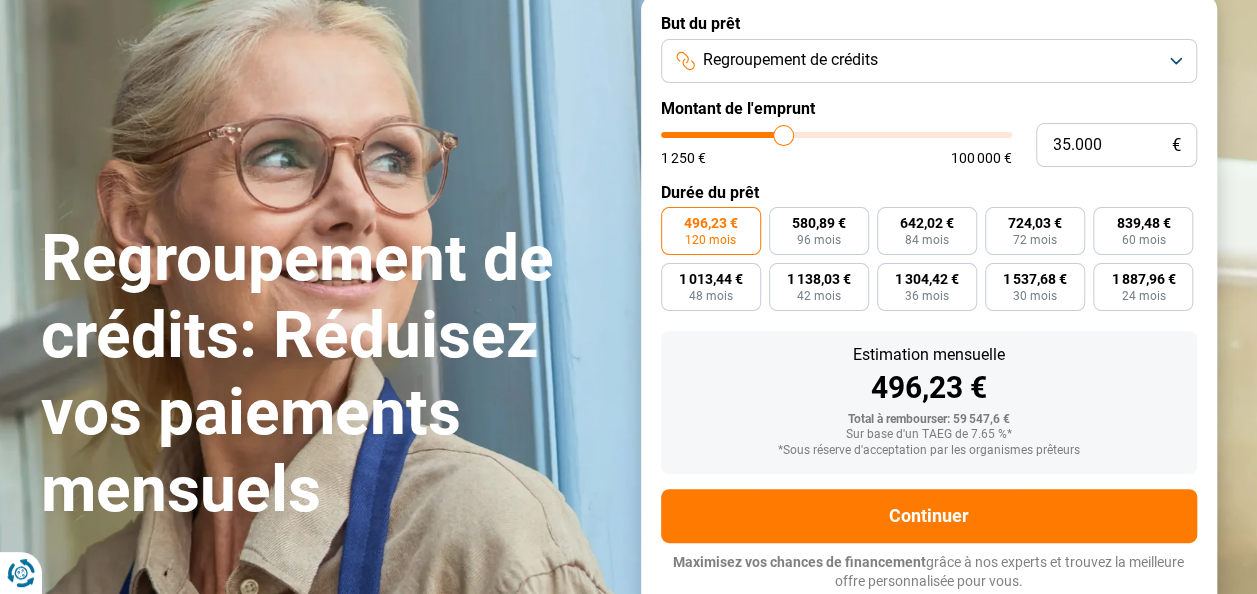 type on "34.250" 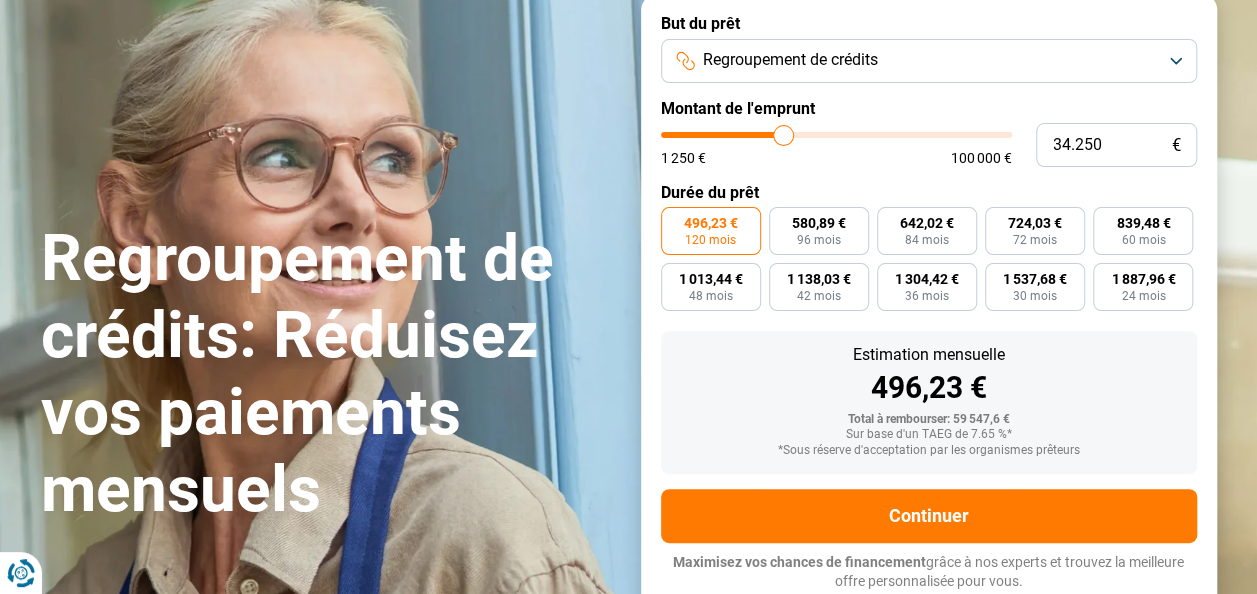 type on "34250" 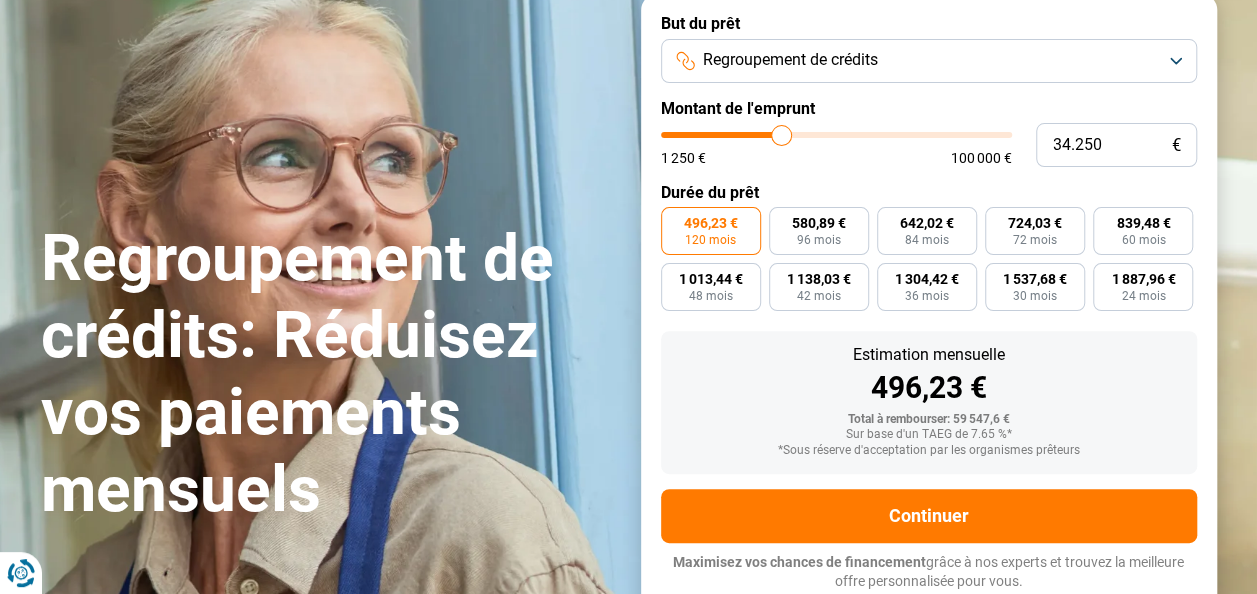 type on "33.250" 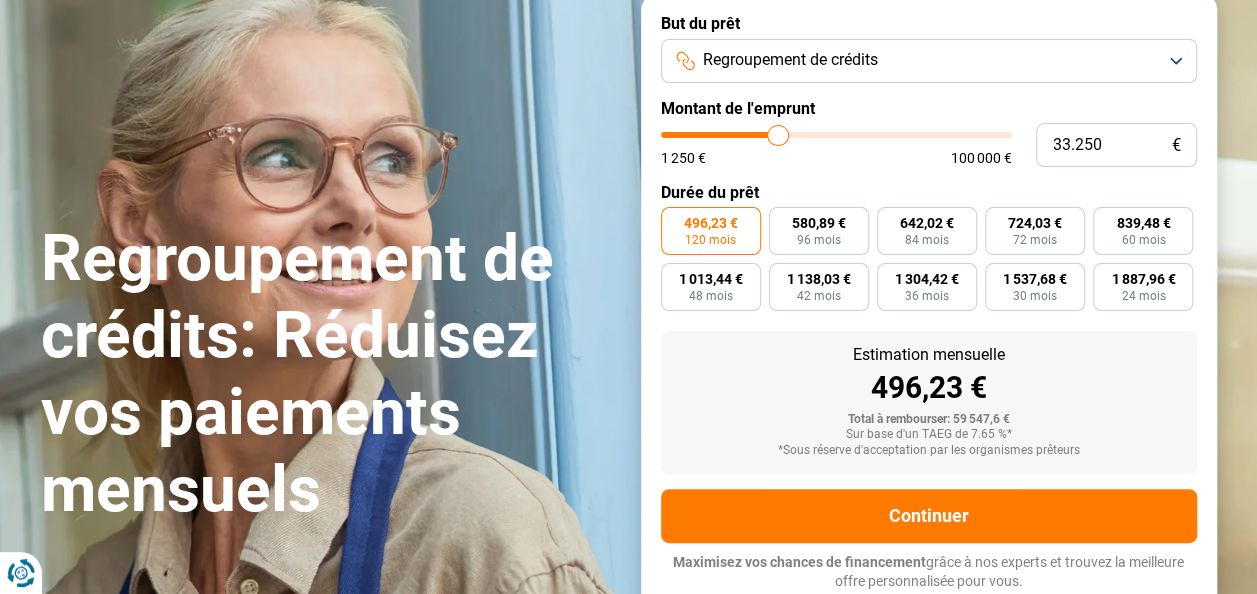 type on "32.250" 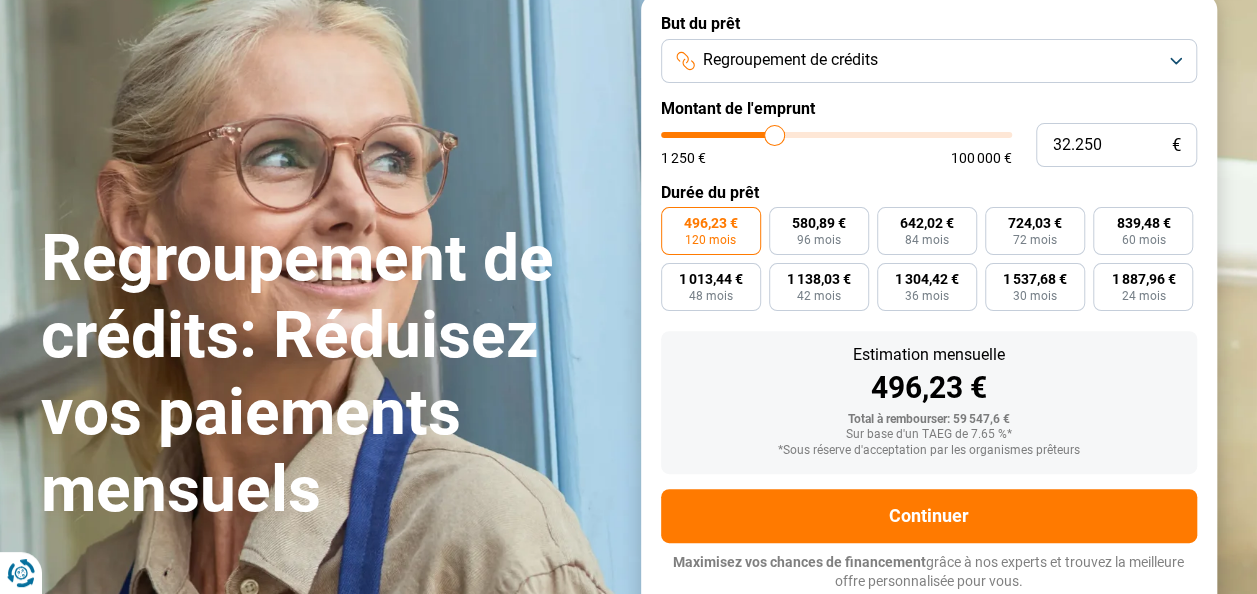 type on "31.250" 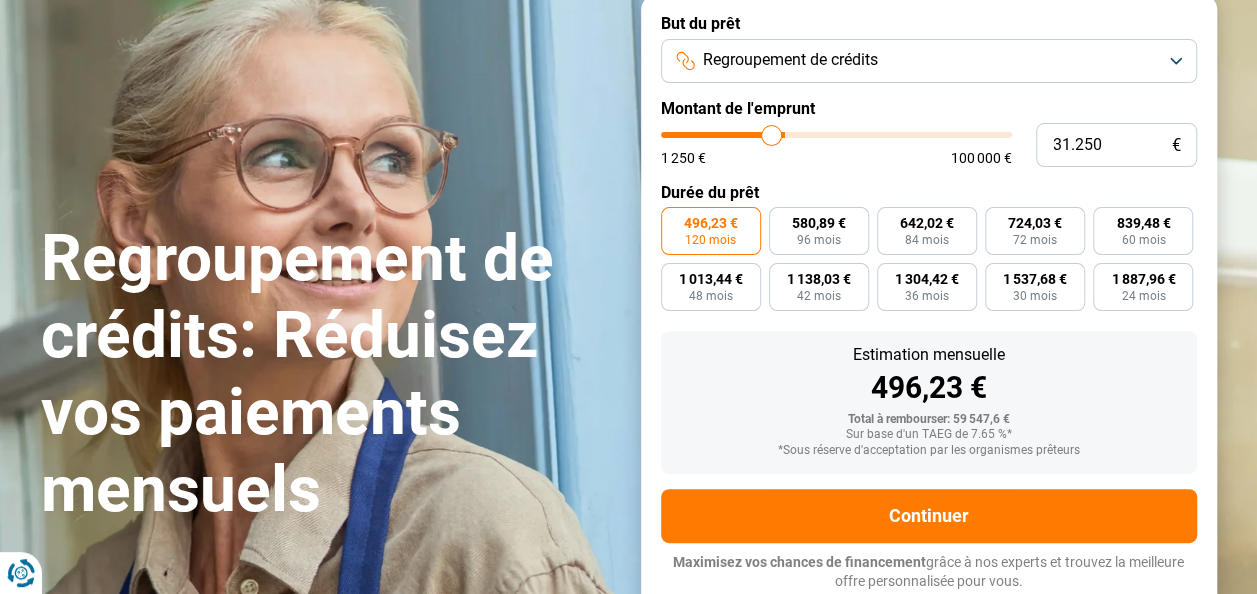 type on "30.500" 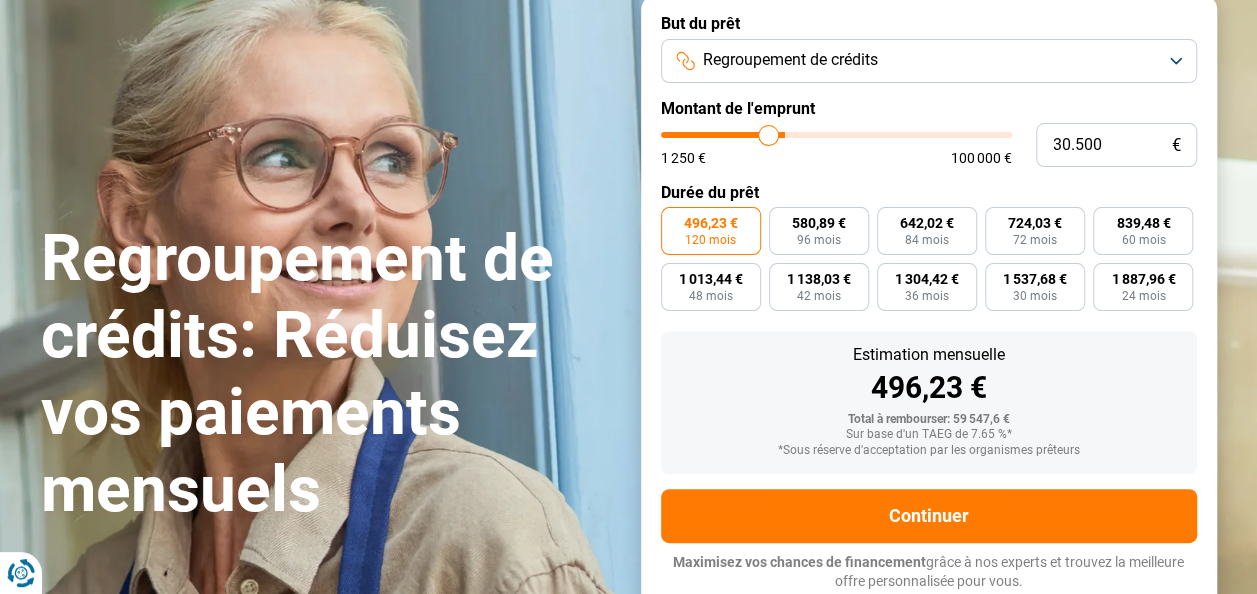 type on "30.000" 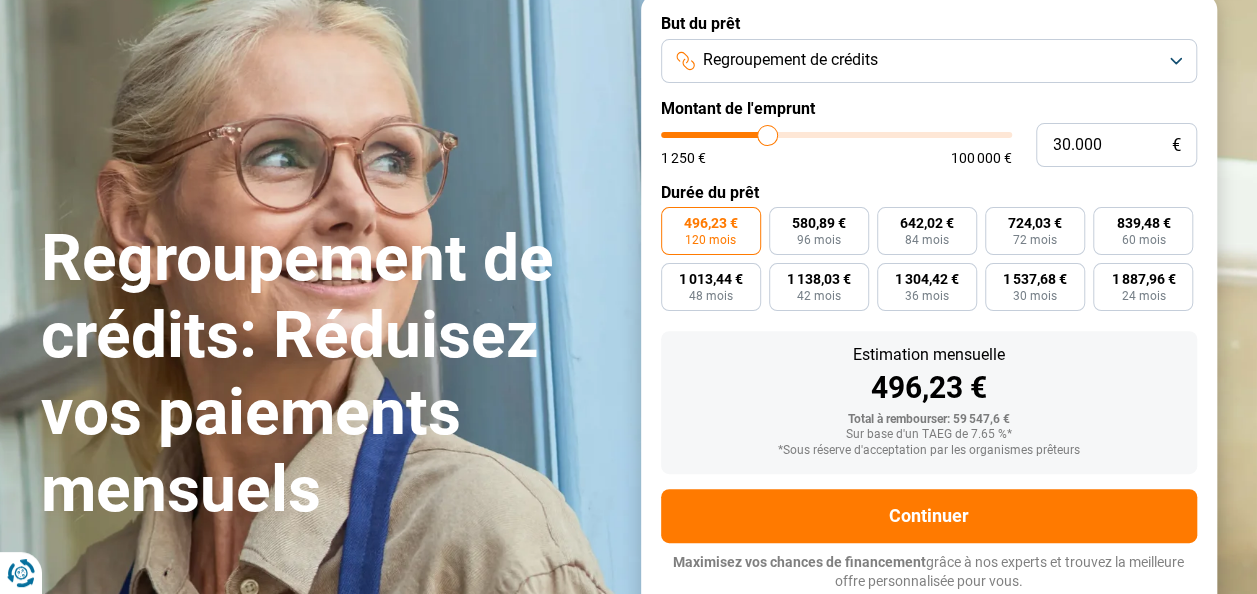 type on "29.500" 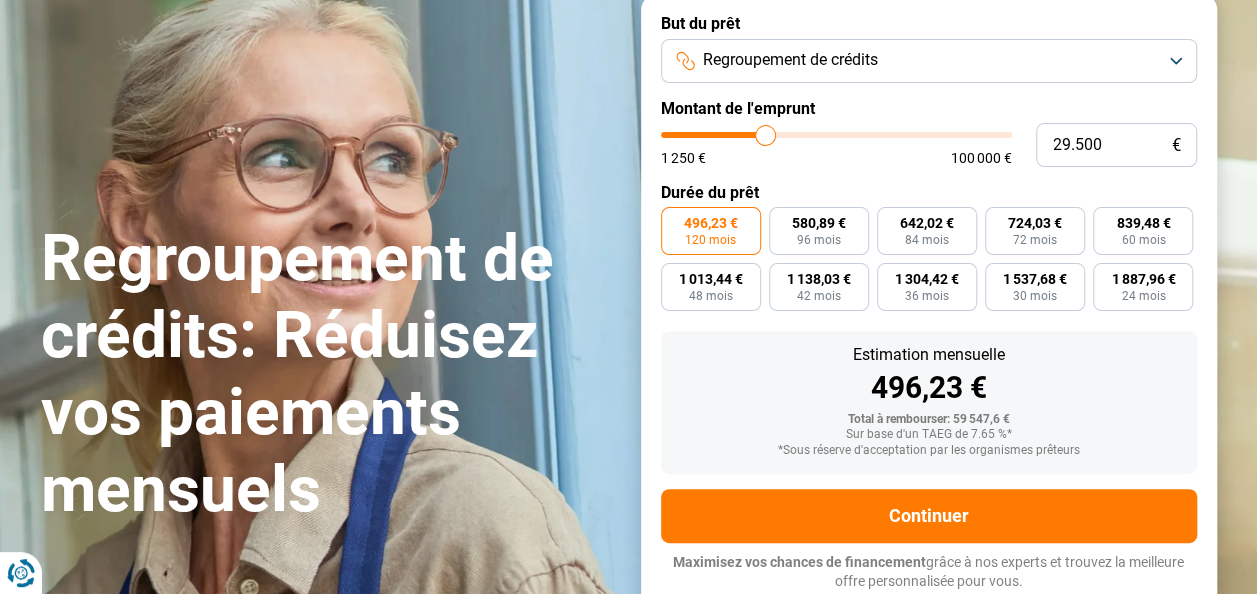 type on "29.250" 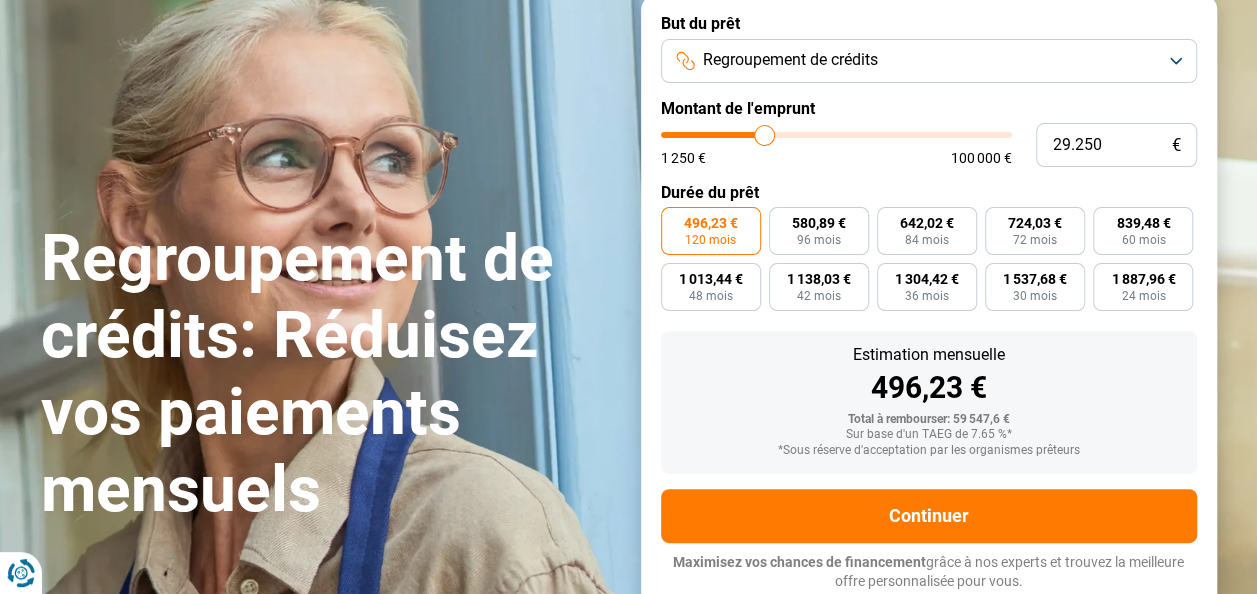 drag, startPoint x: 806, startPoint y: 133, endPoint x: 764, endPoint y: 143, distance: 43.174065 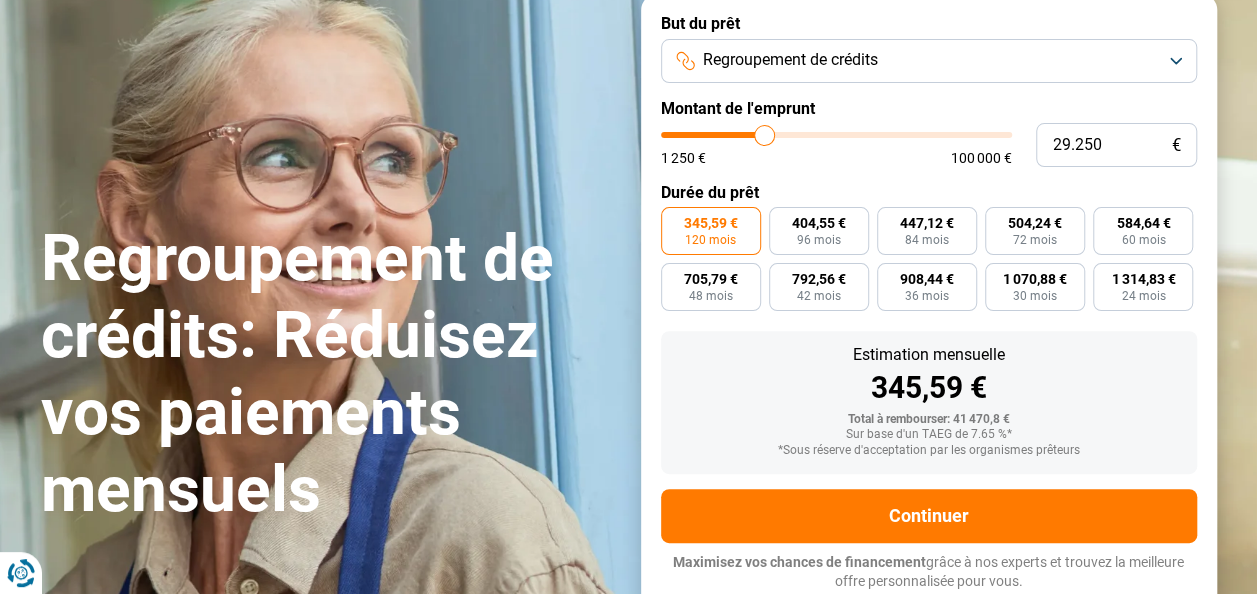 type on "27.250" 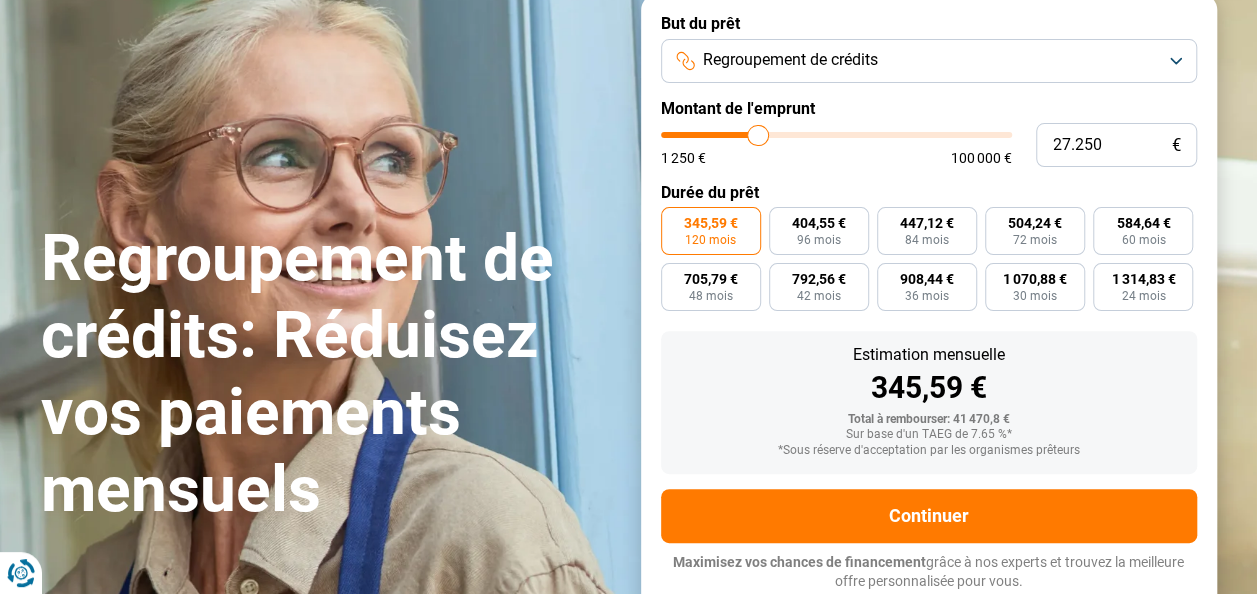 type on "26.750" 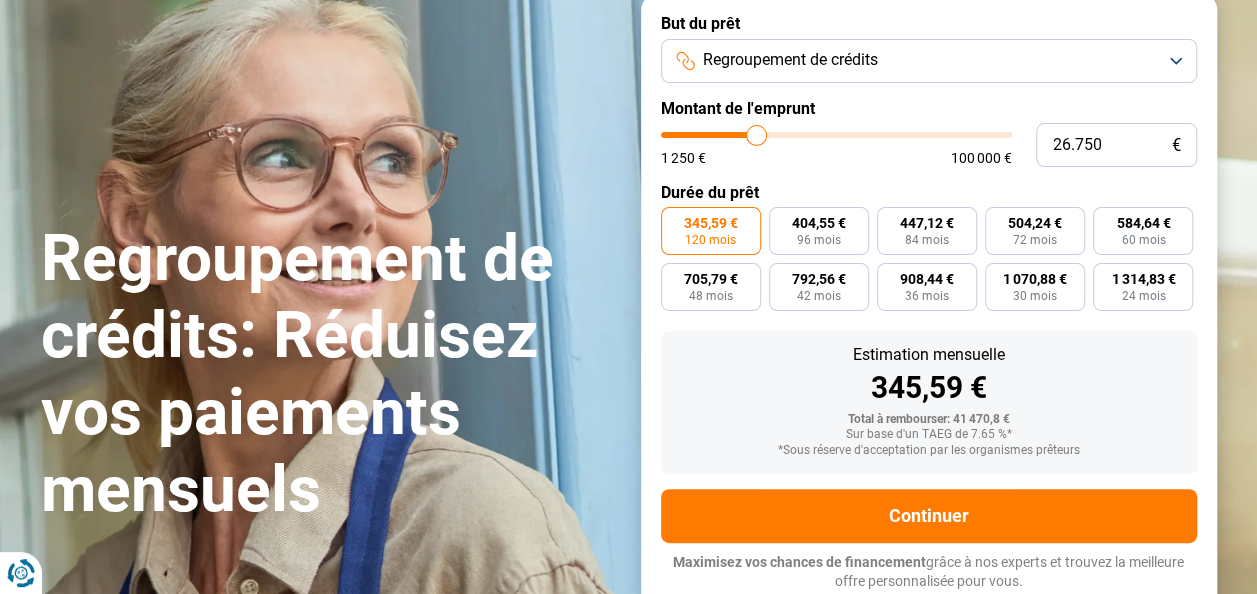 type on "26.500" 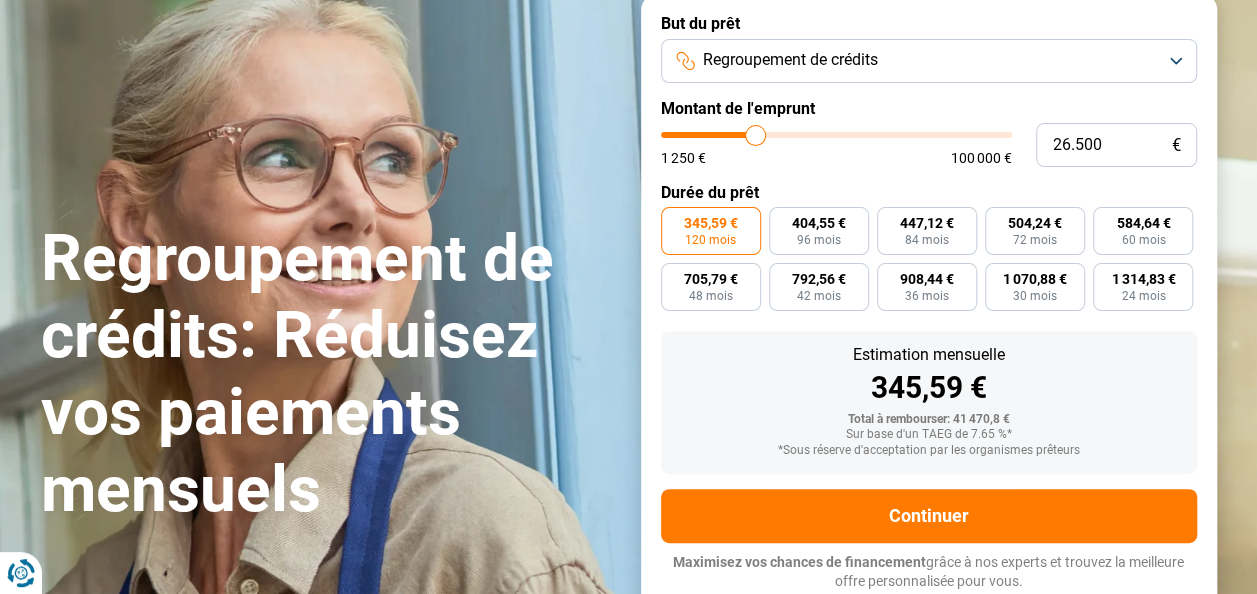 type on "26.000" 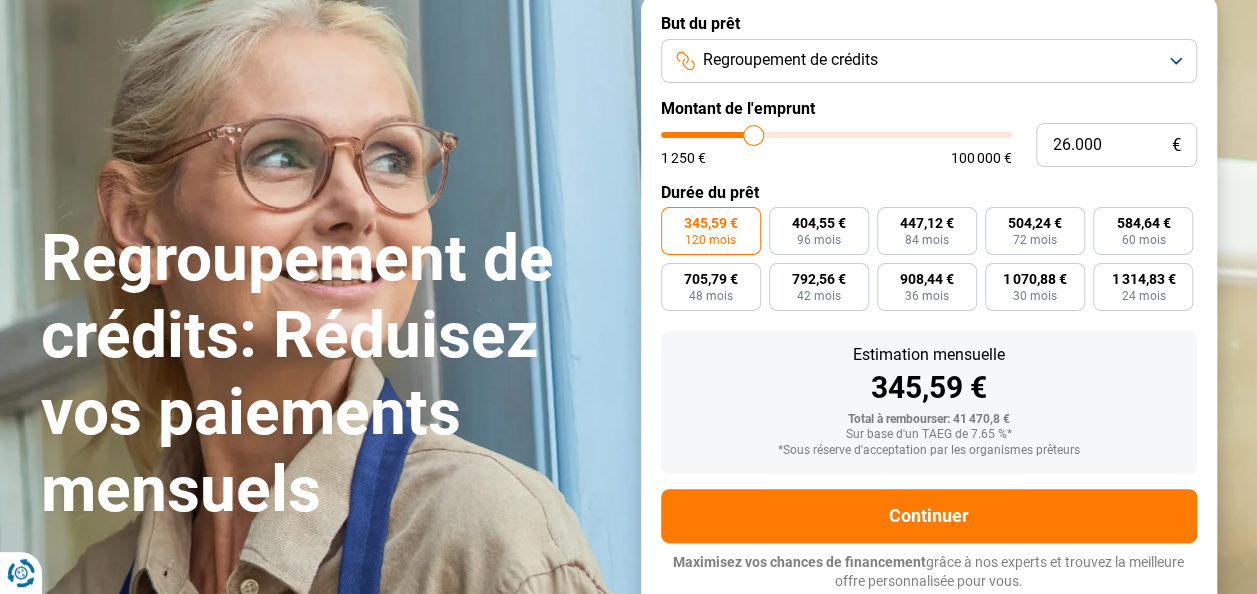 type on "25.750" 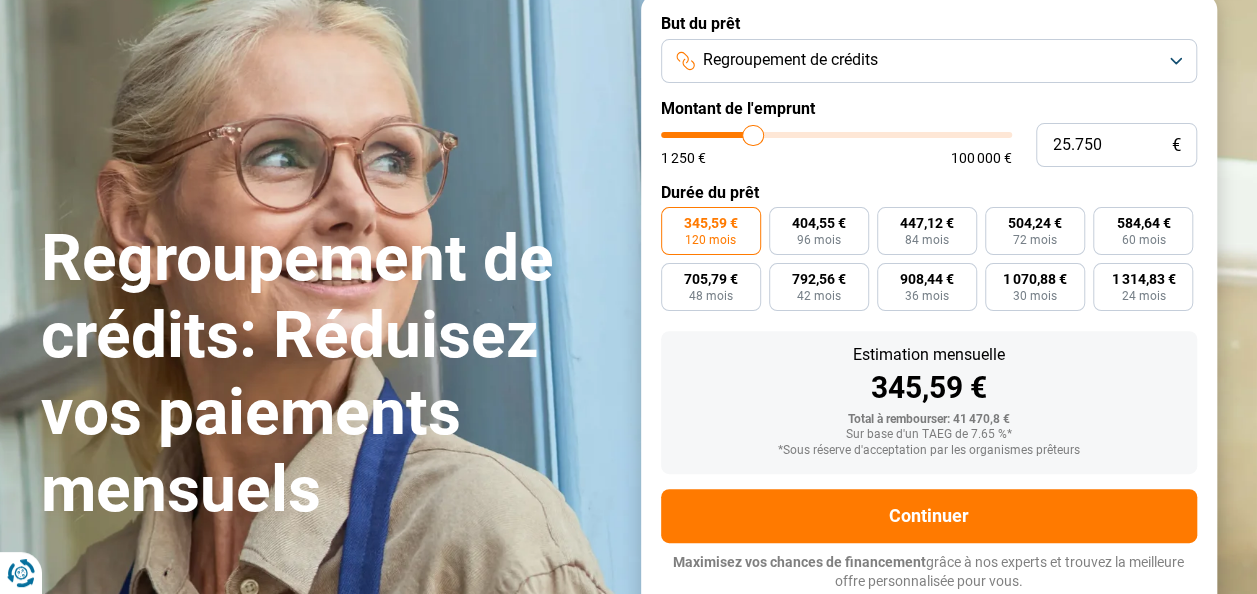 type on "25.500" 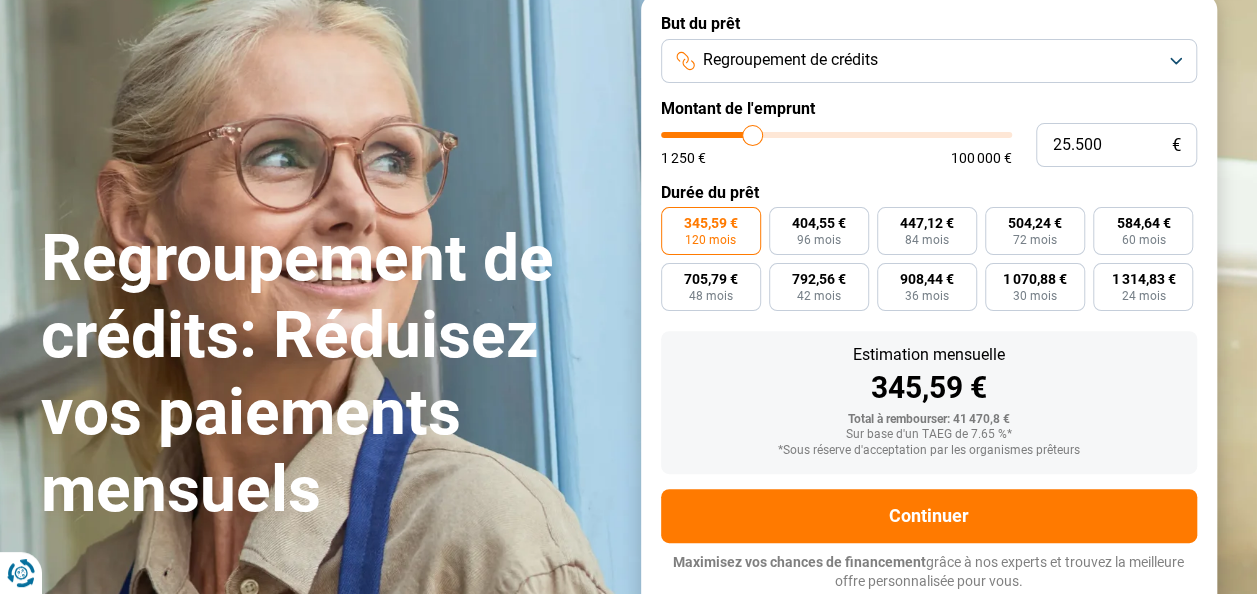 type on "25.250" 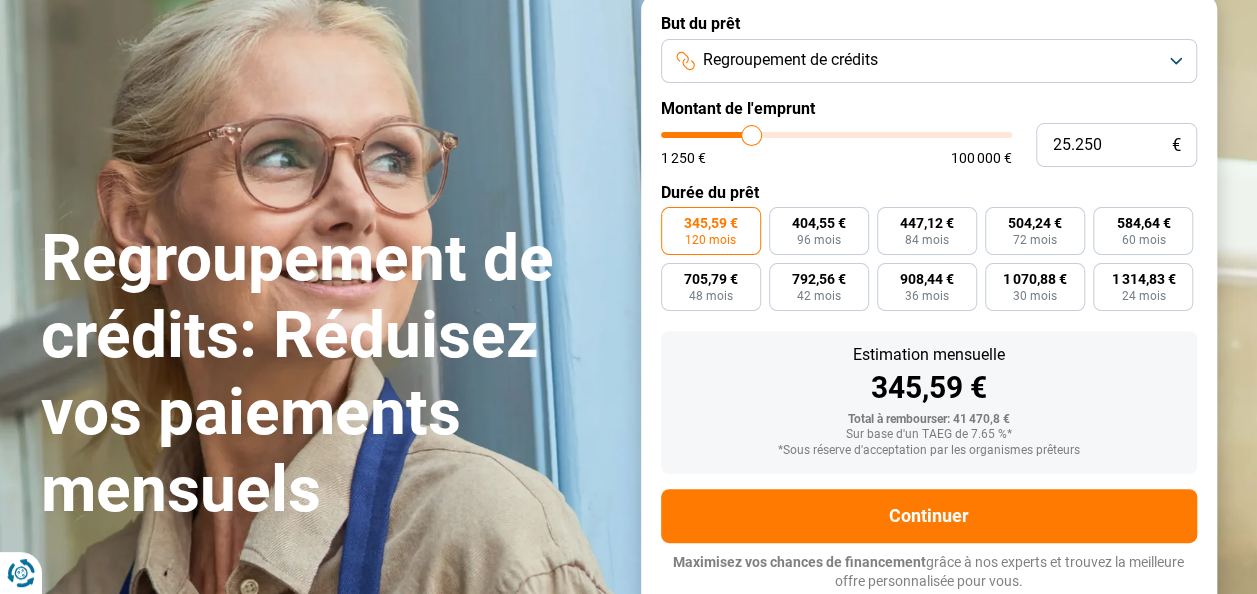 type on "24.750" 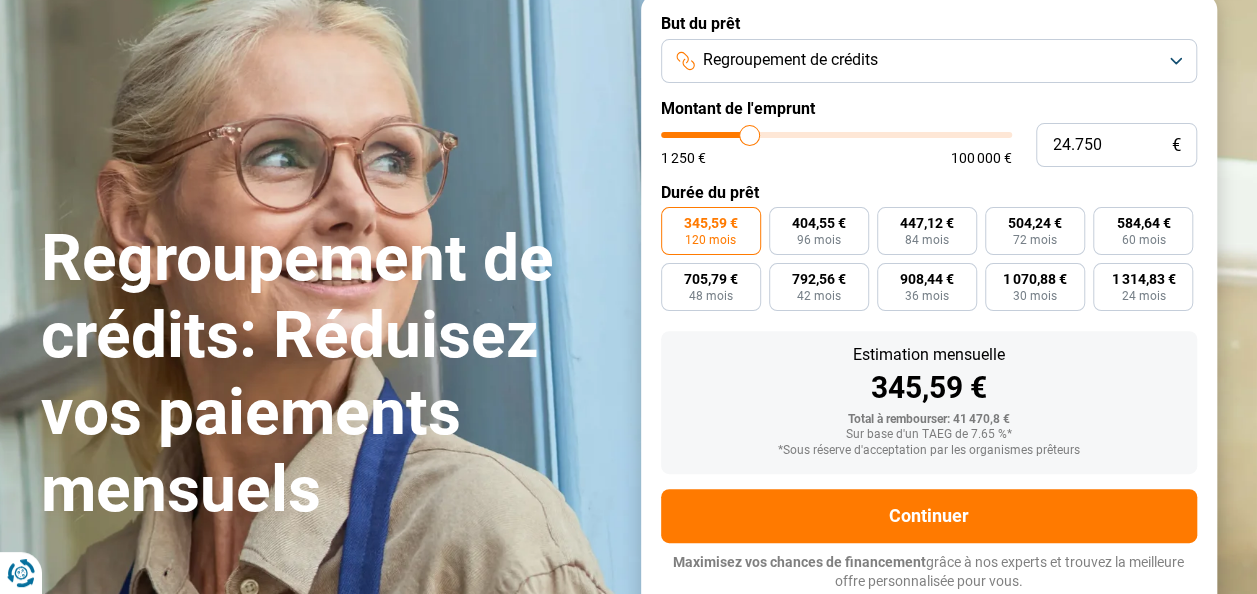 type on "24.500" 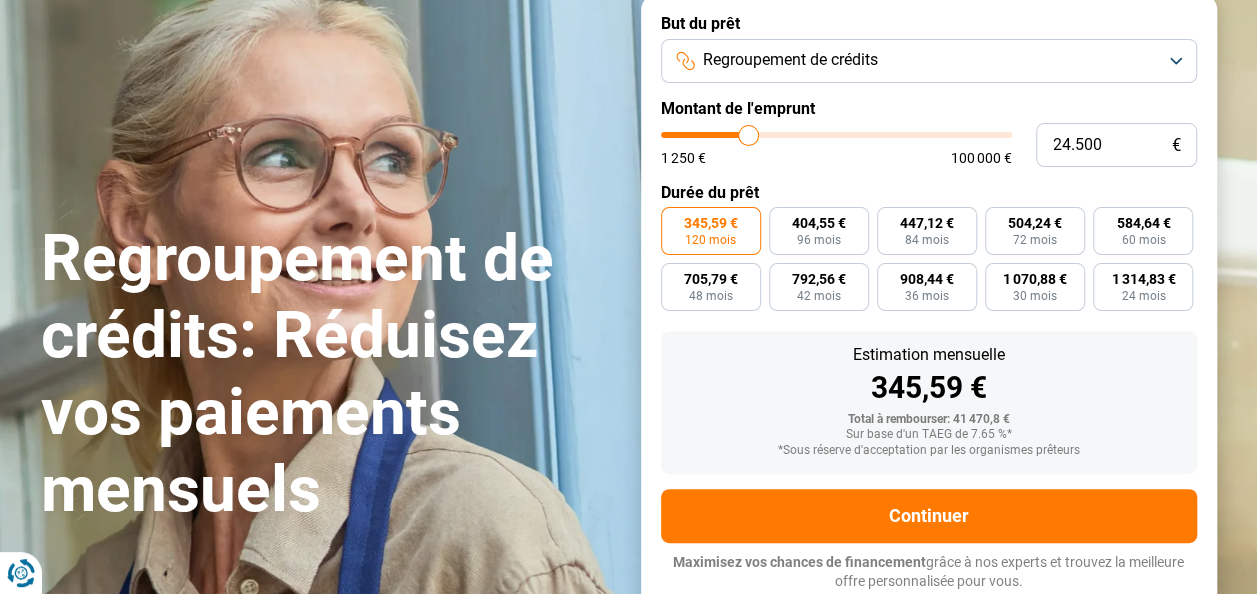 type on "23.750" 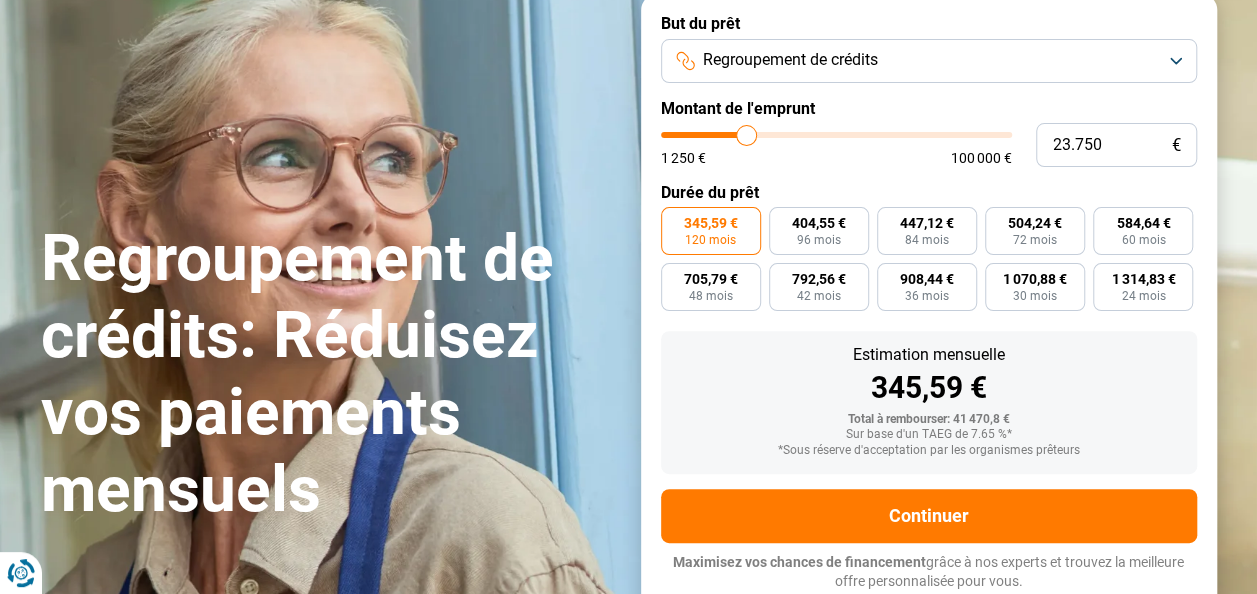 type on "23.500" 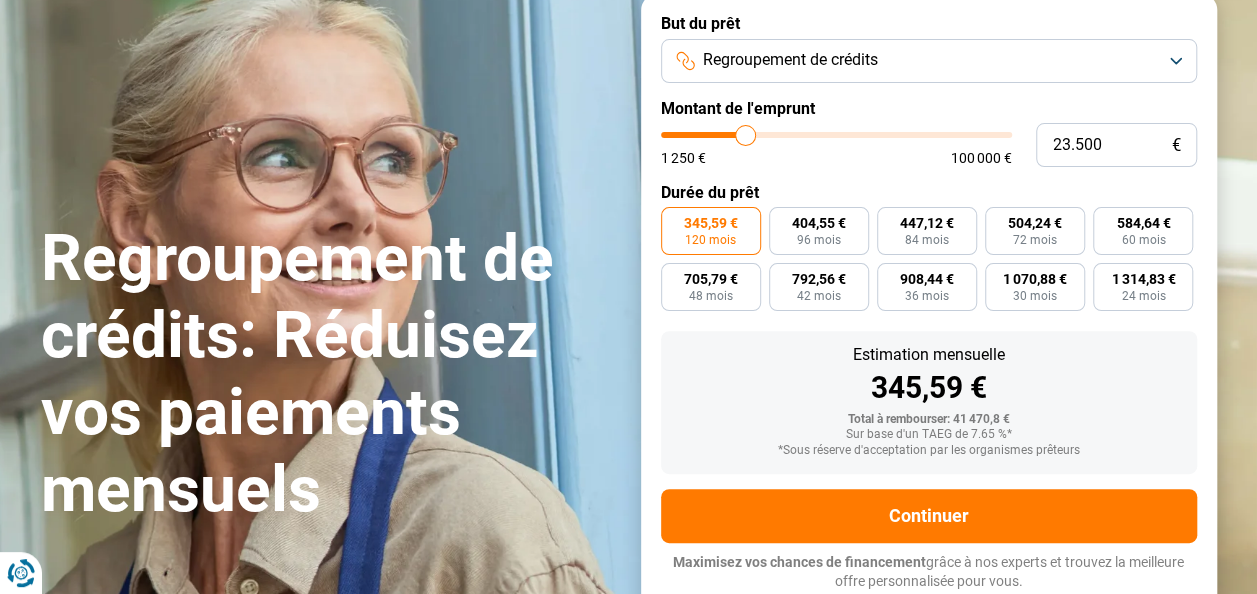 type on "23.250" 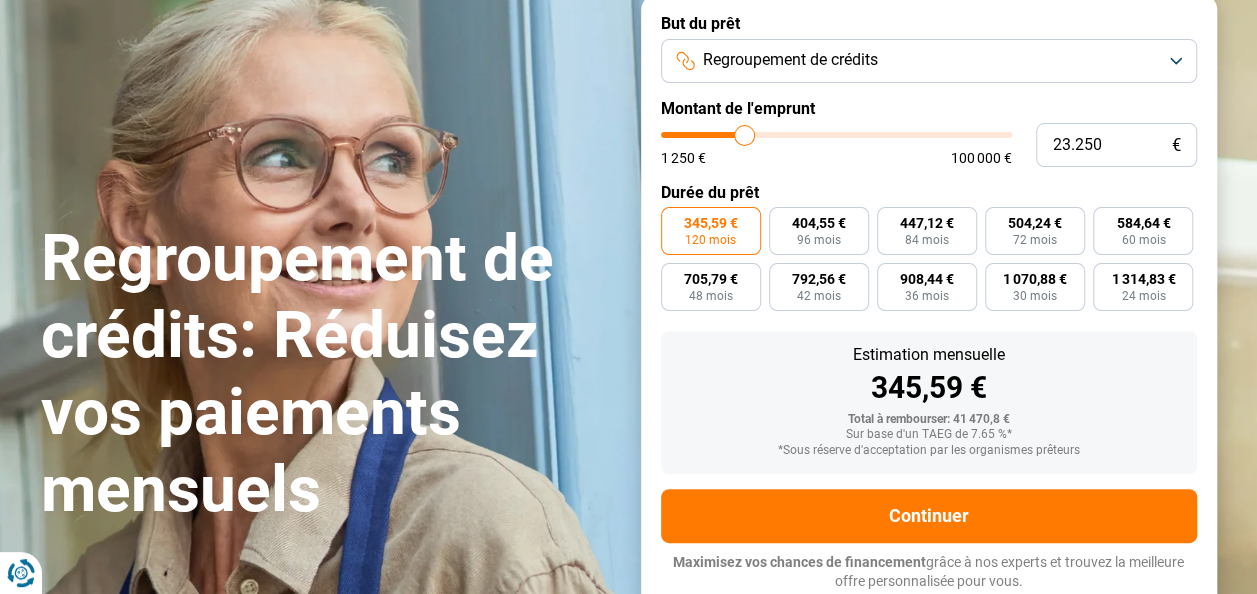 type on "23.000" 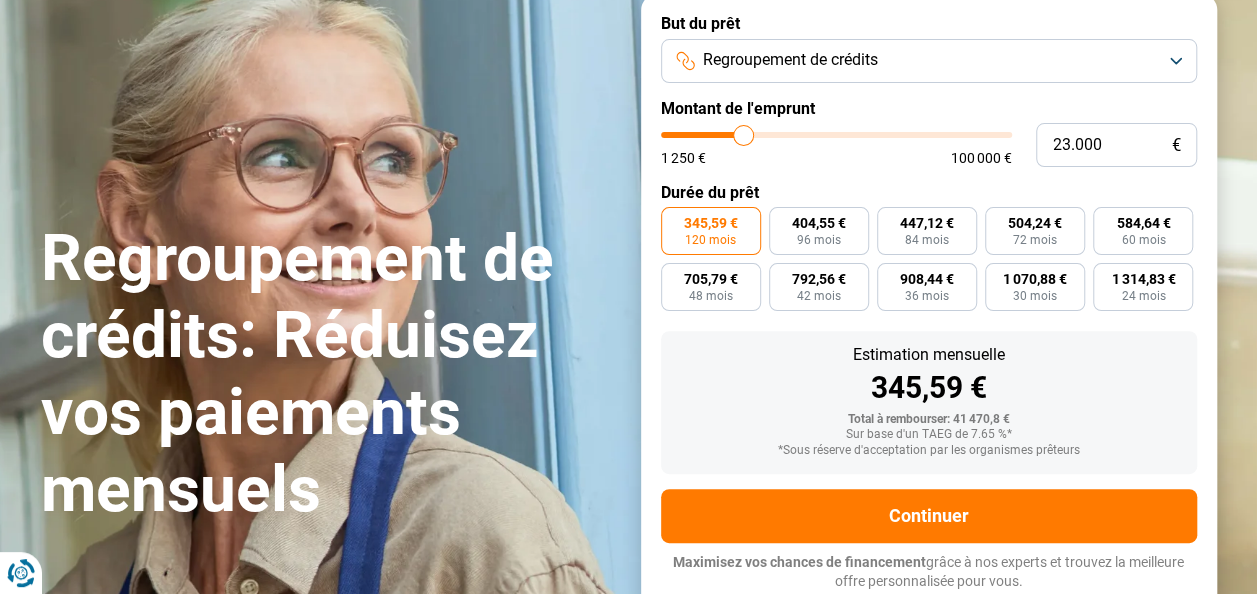 type on "22.500" 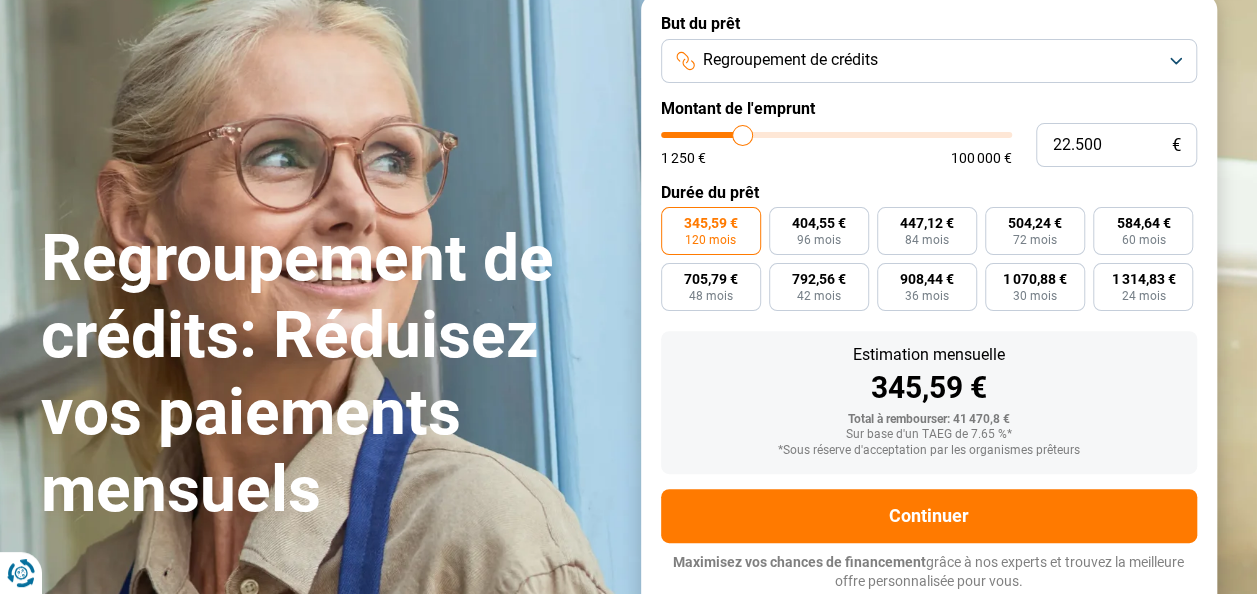 type on "22.250" 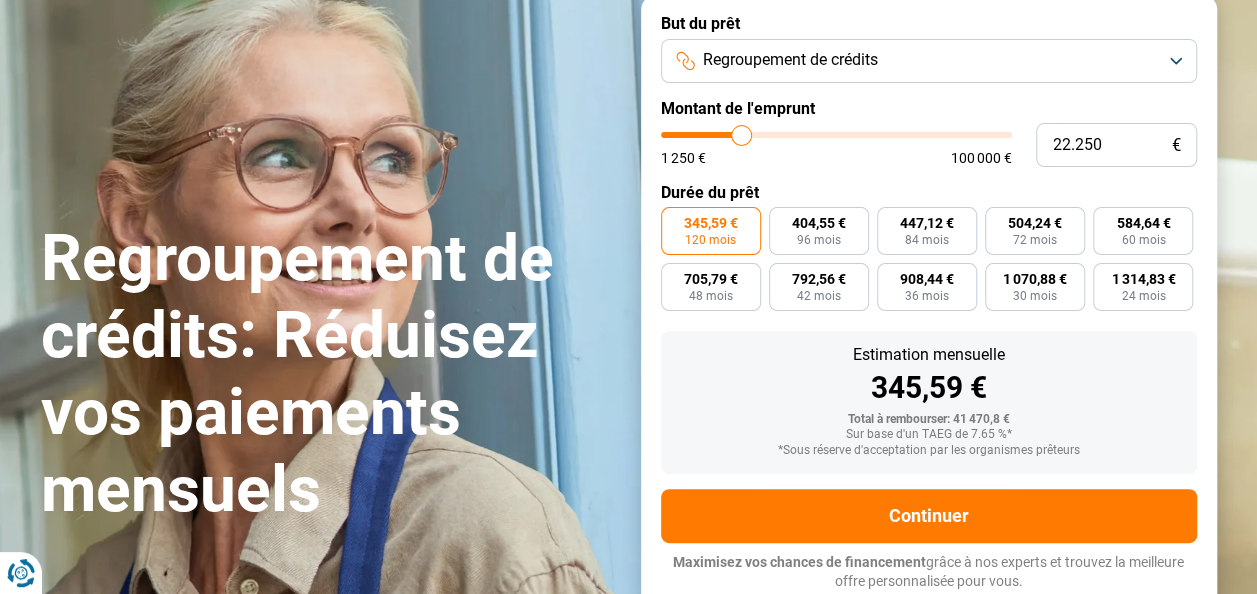 type on "22.000" 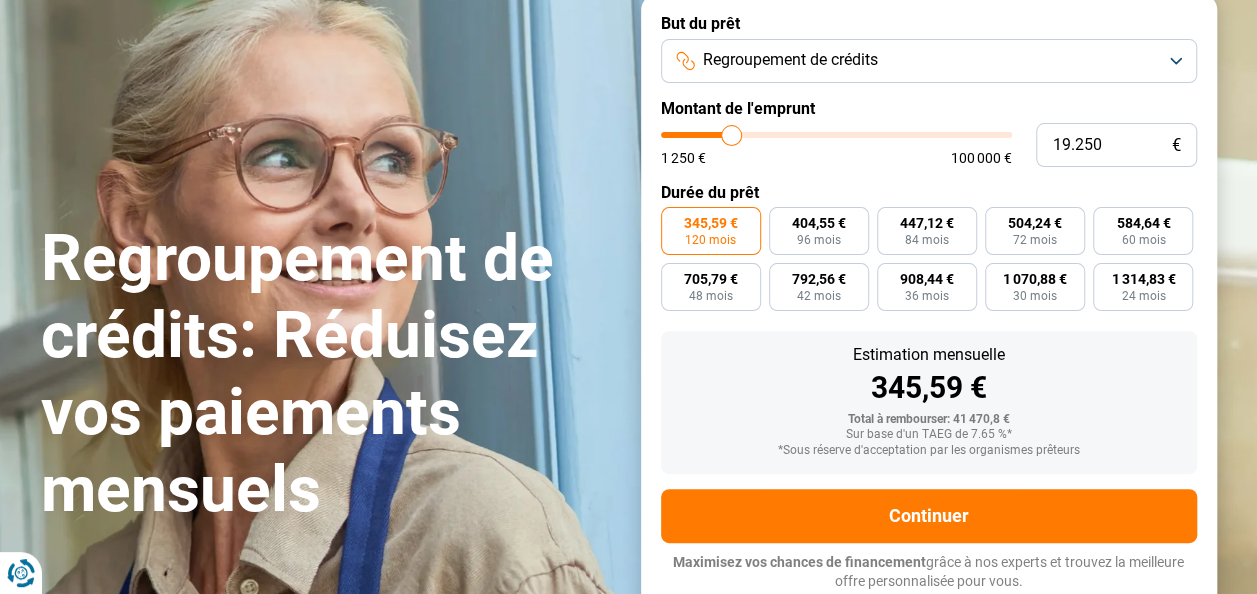 drag, startPoint x: 759, startPoint y: 131, endPoint x: 732, endPoint y: 138, distance: 27.89265 